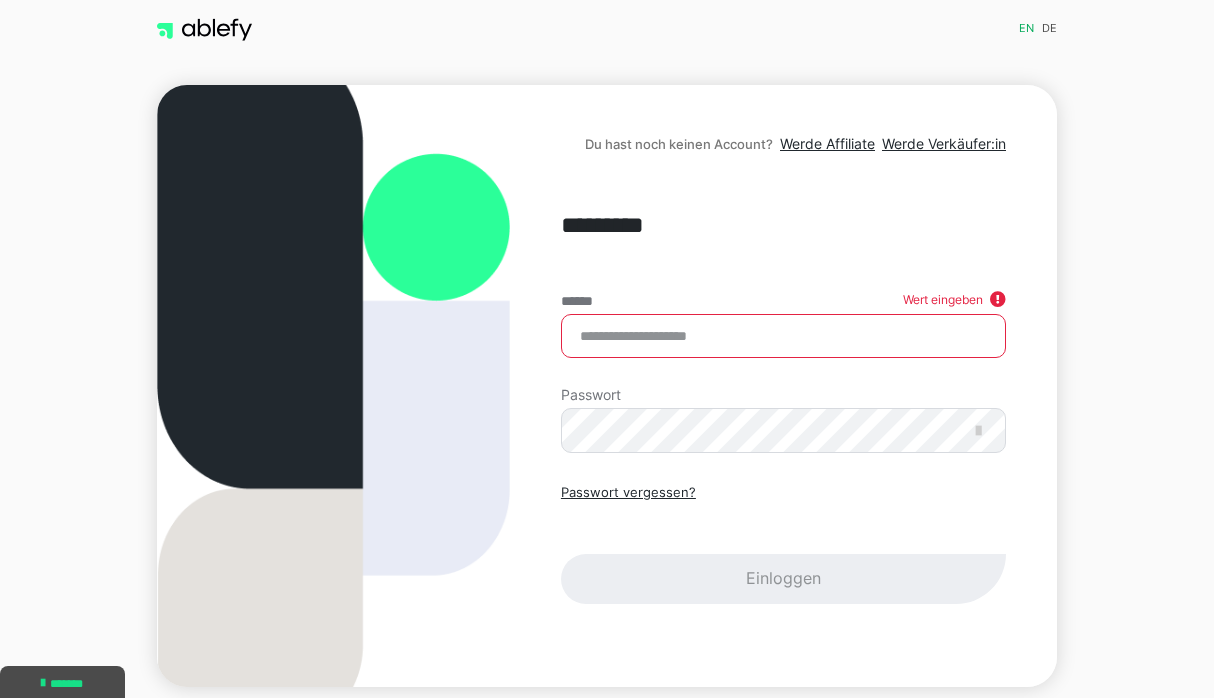 scroll, scrollTop: 0, scrollLeft: 0, axis: both 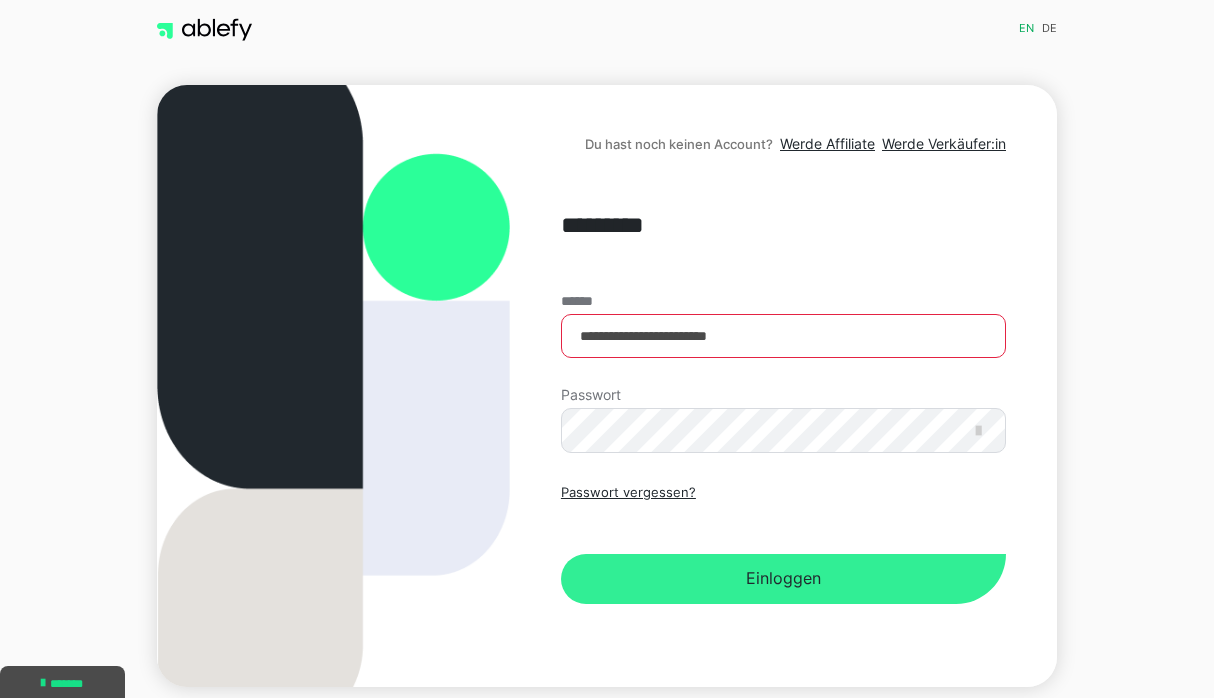 click on "Einloggen" at bounding box center (783, 579) 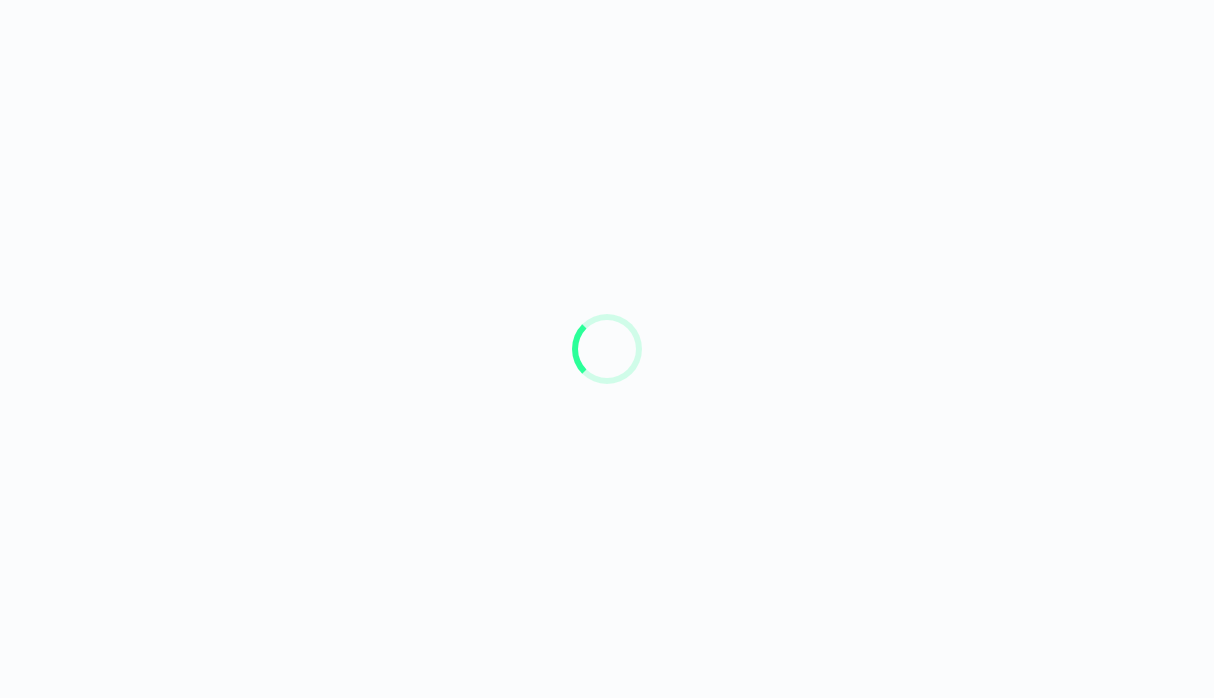 scroll, scrollTop: 0, scrollLeft: 0, axis: both 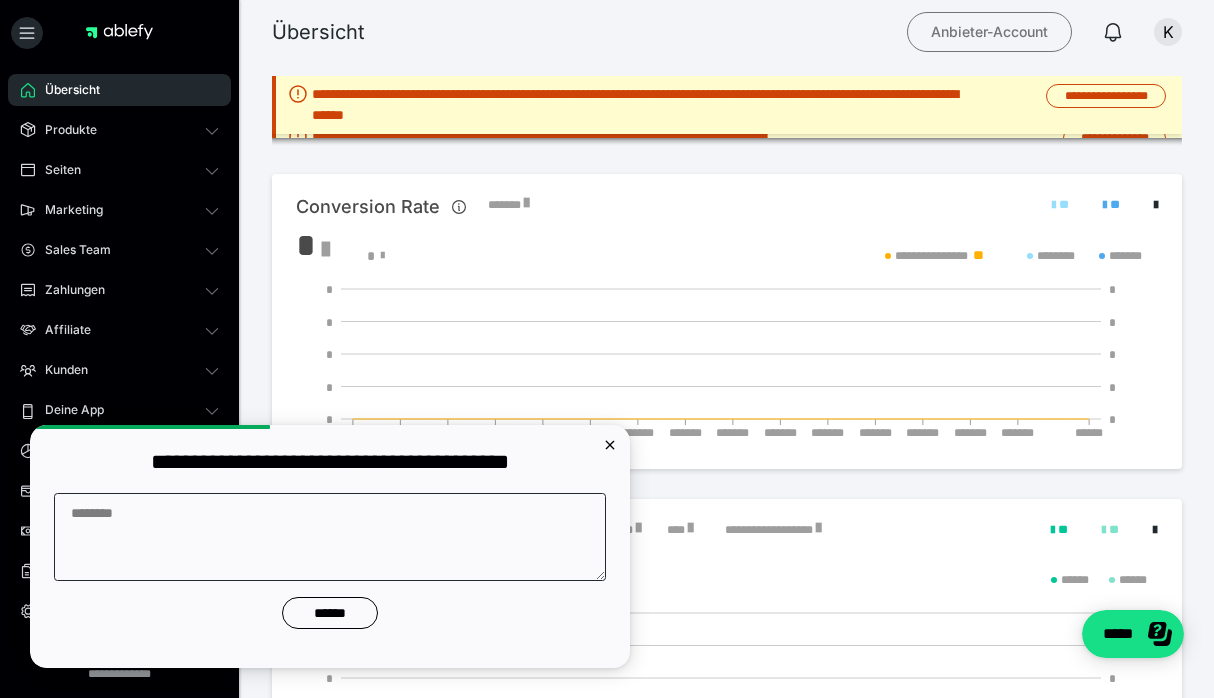 click on "Anbieter-Account" at bounding box center [989, 32] 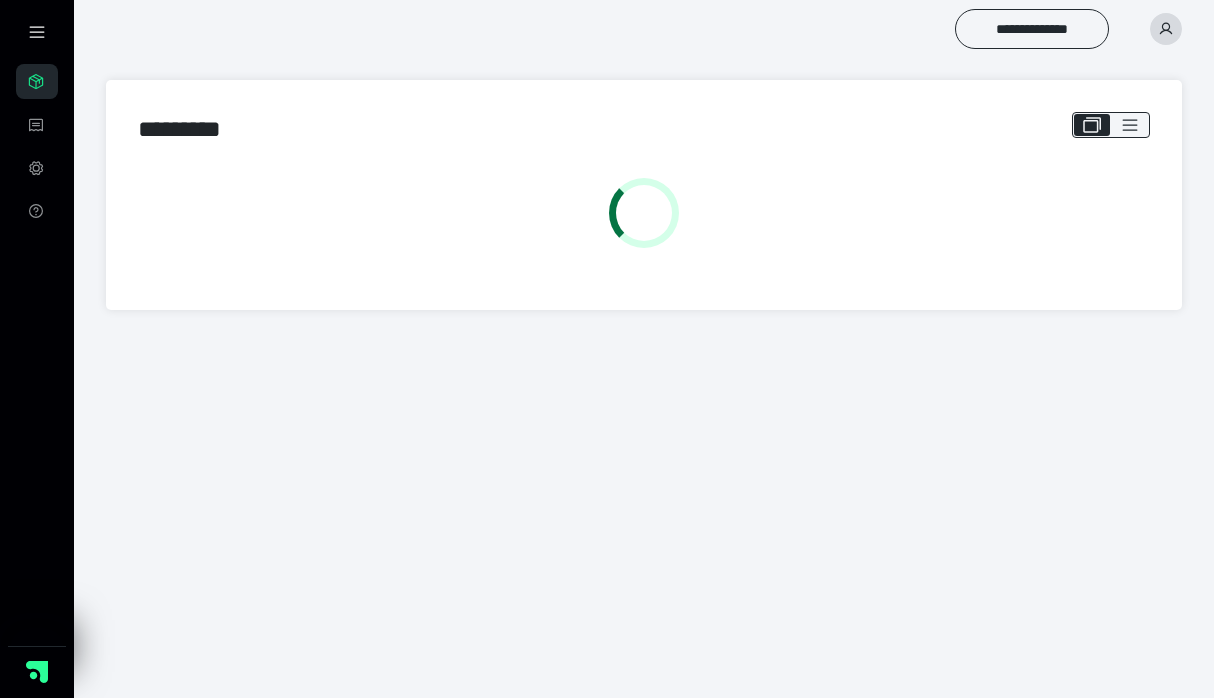 scroll, scrollTop: 0, scrollLeft: 0, axis: both 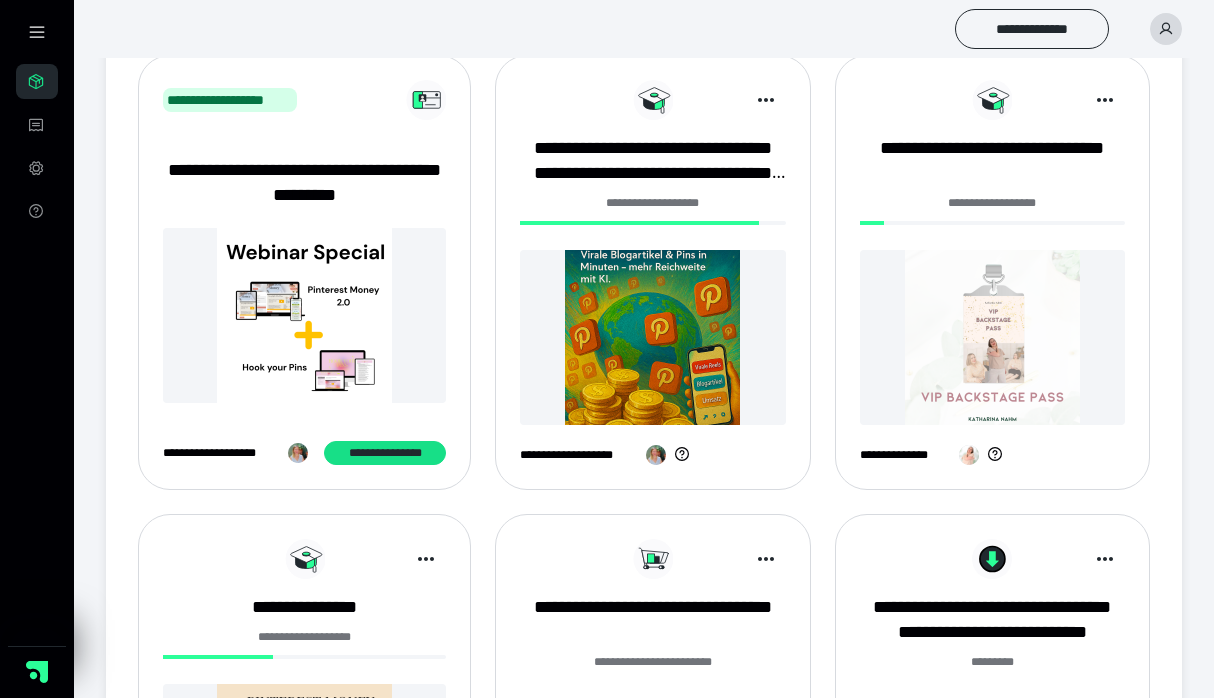 click at bounding box center (992, 337) 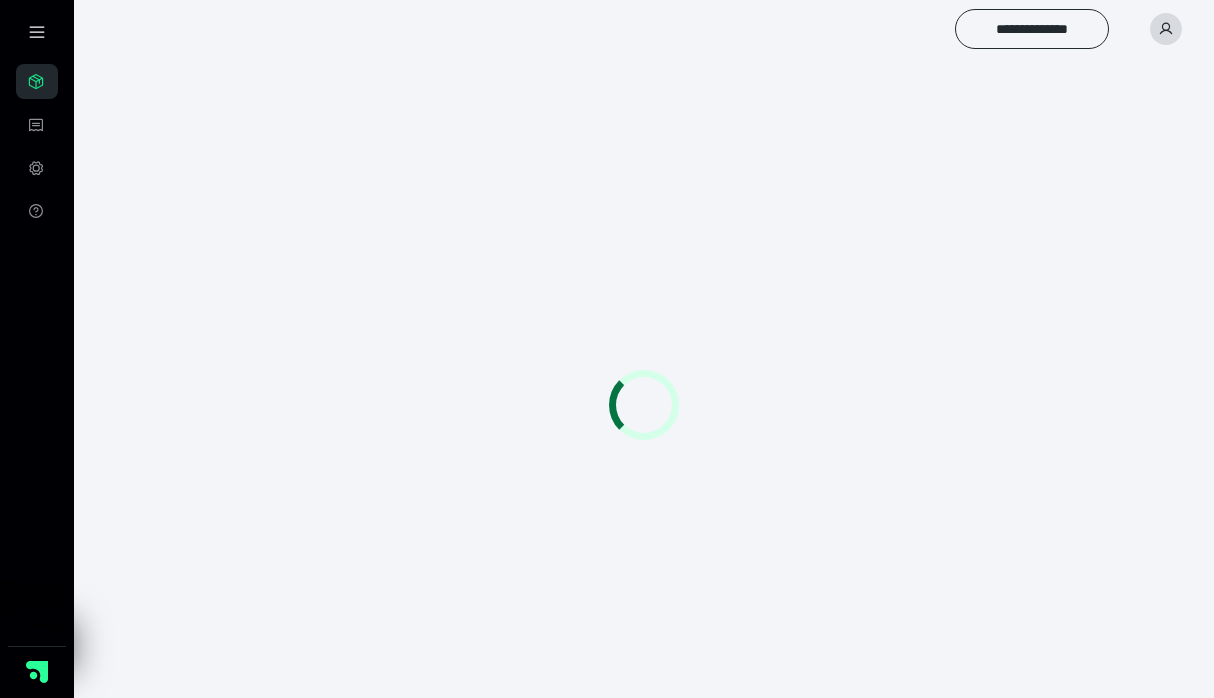 scroll, scrollTop: 0, scrollLeft: 0, axis: both 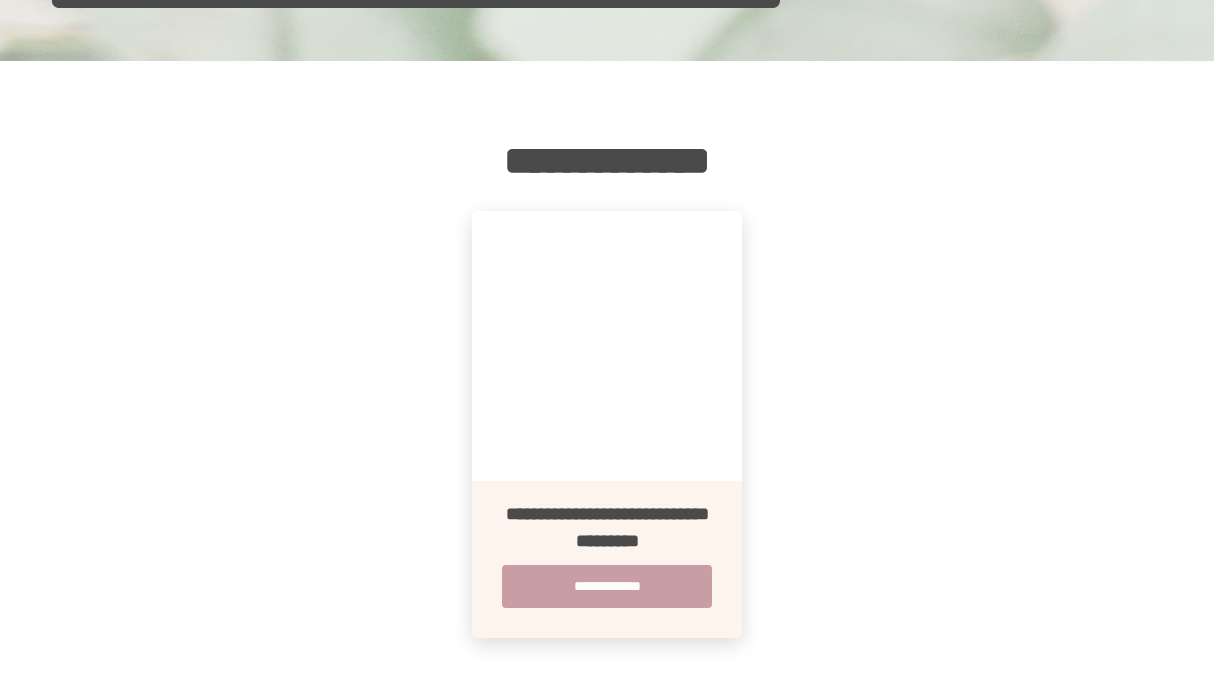 click on "**********" at bounding box center (607, 586) 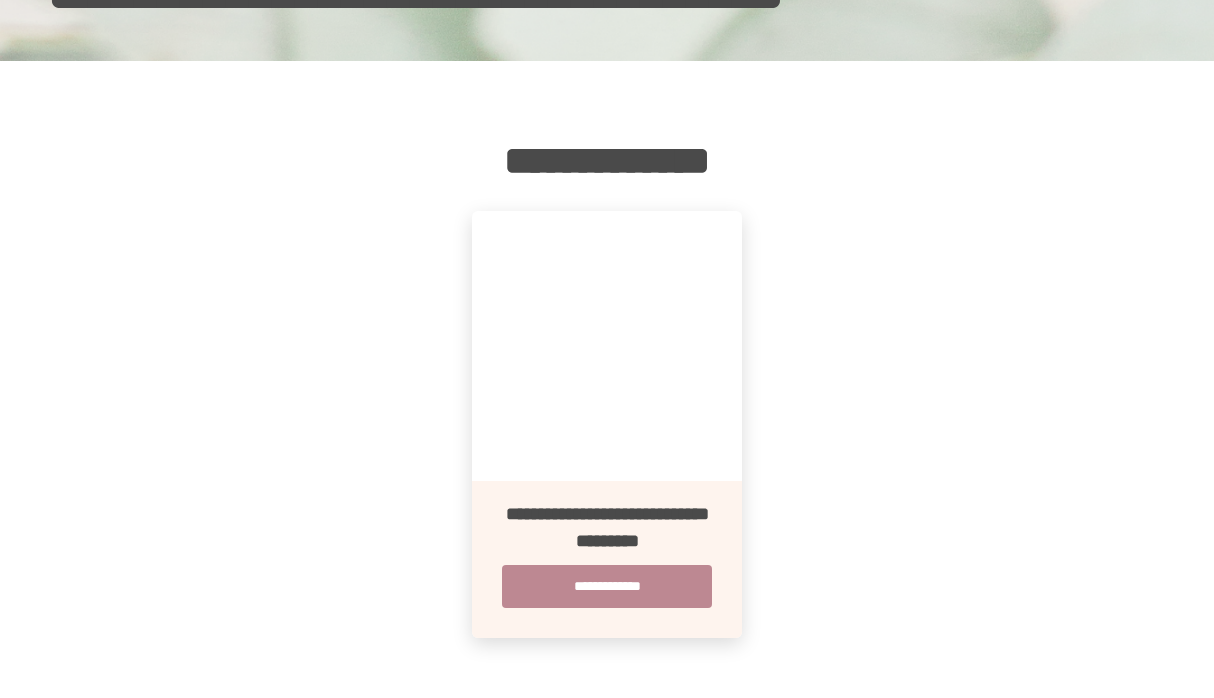 scroll, scrollTop: 0, scrollLeft: 0, axis: both 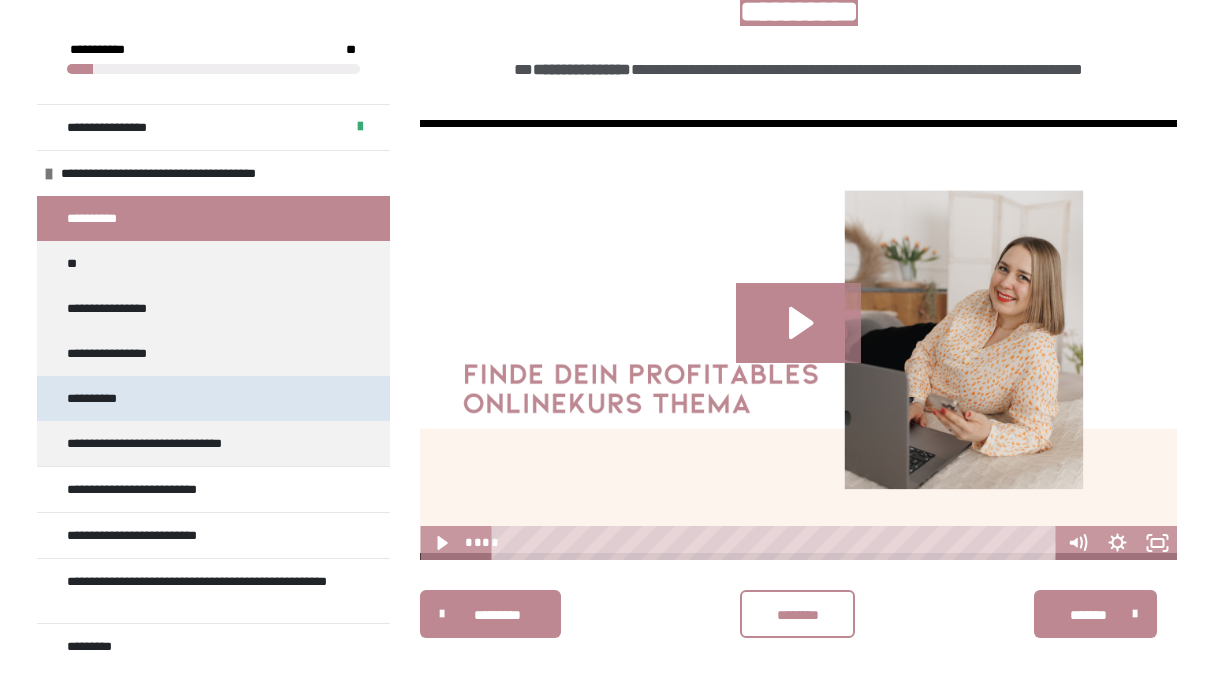 click on "**********" at bounding box center (213, 398) 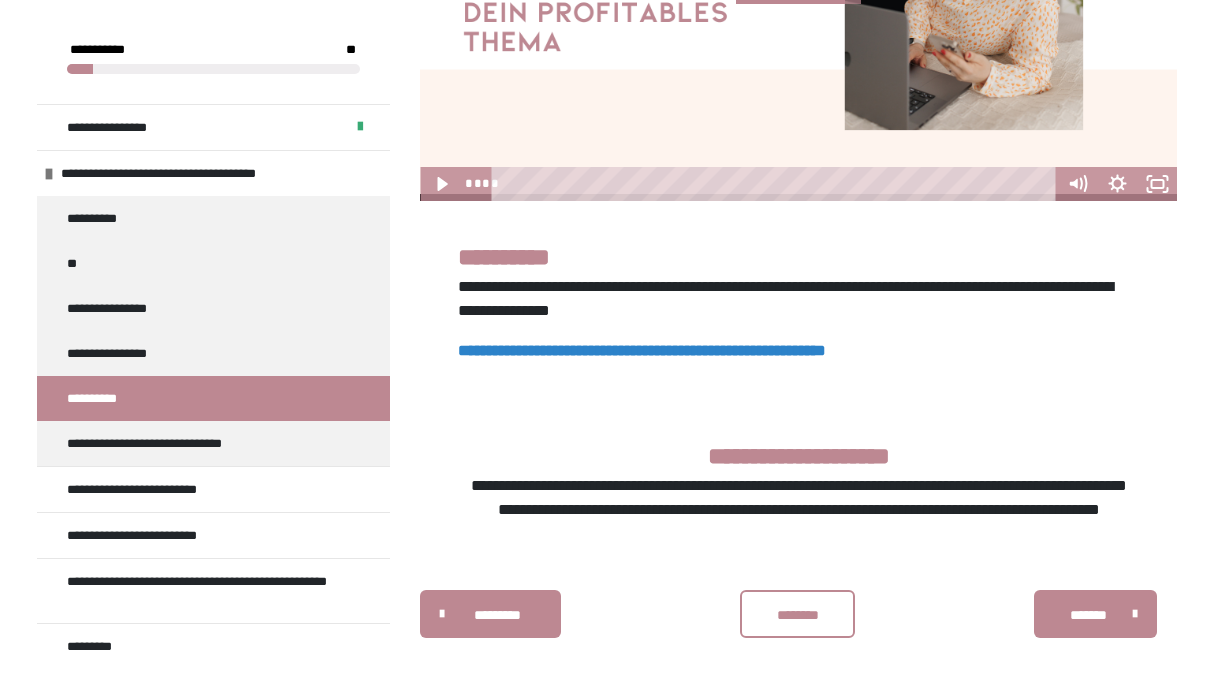 scroll, scrollTop: 744, scrollLeft: 0, axis: vertical 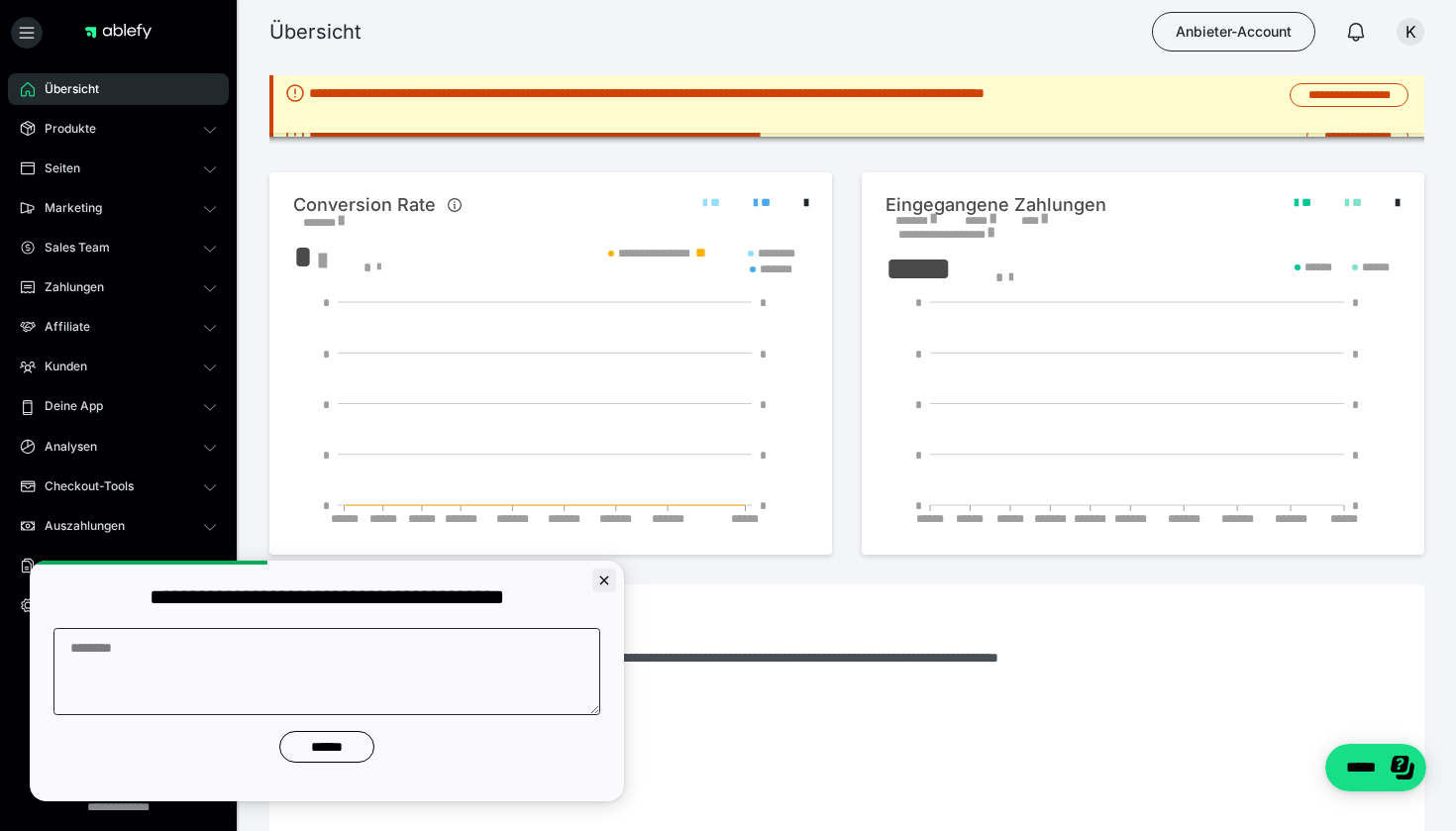 click 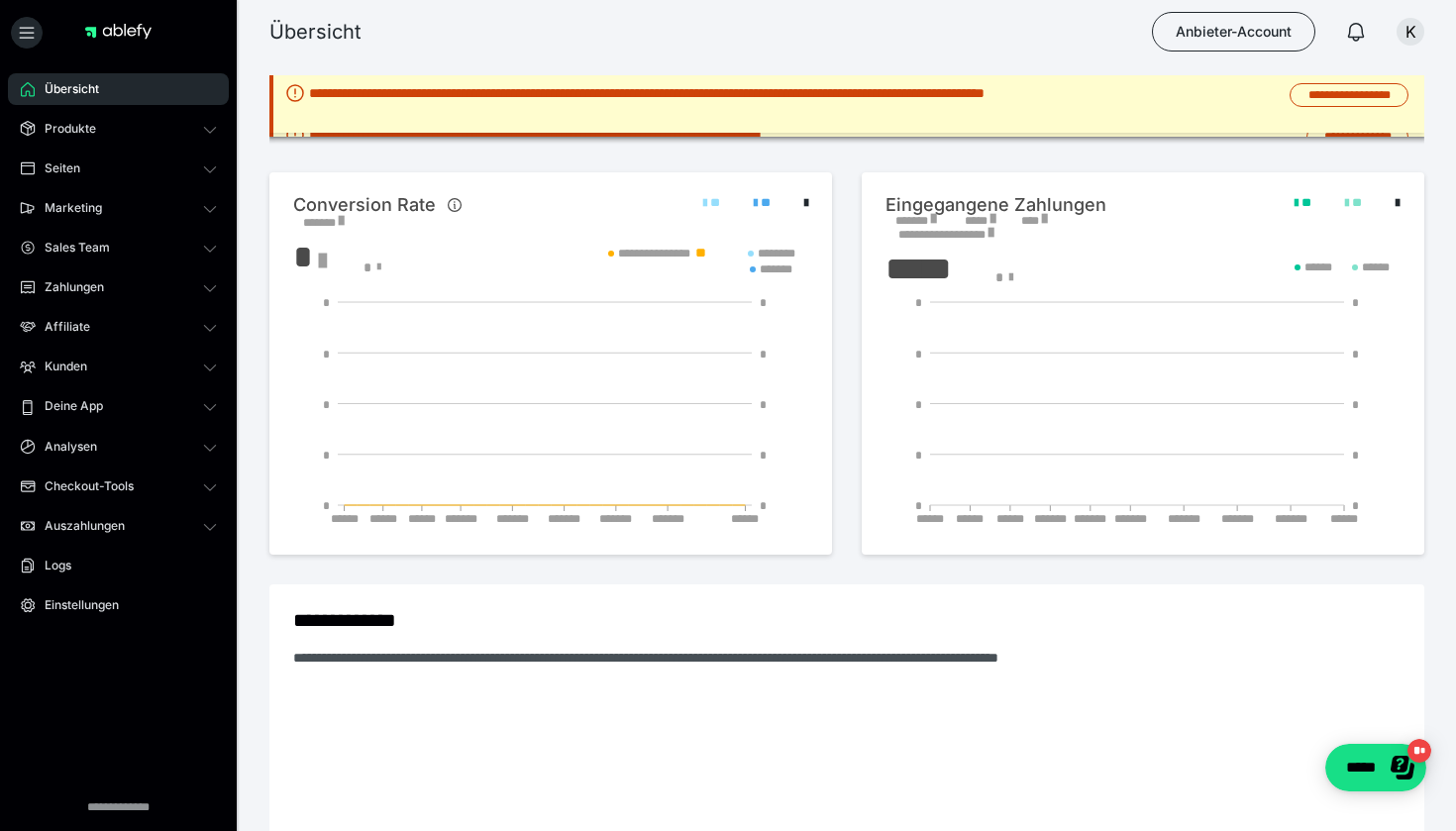 scroll, scrollTop: 0, scrollLeft: 0, axis: both 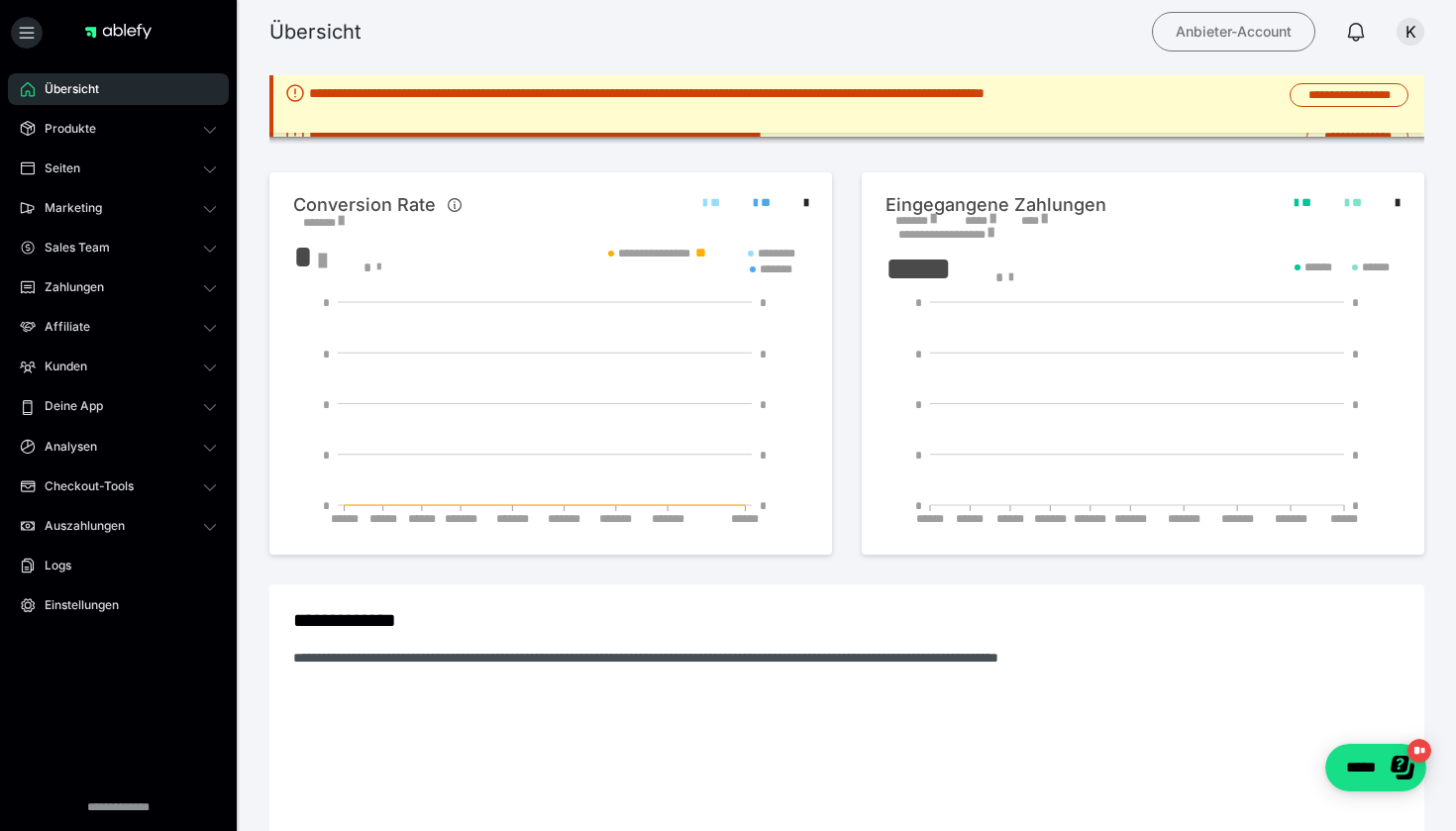 click on "Anbieter-Account" at bounding box center [1233, 32] 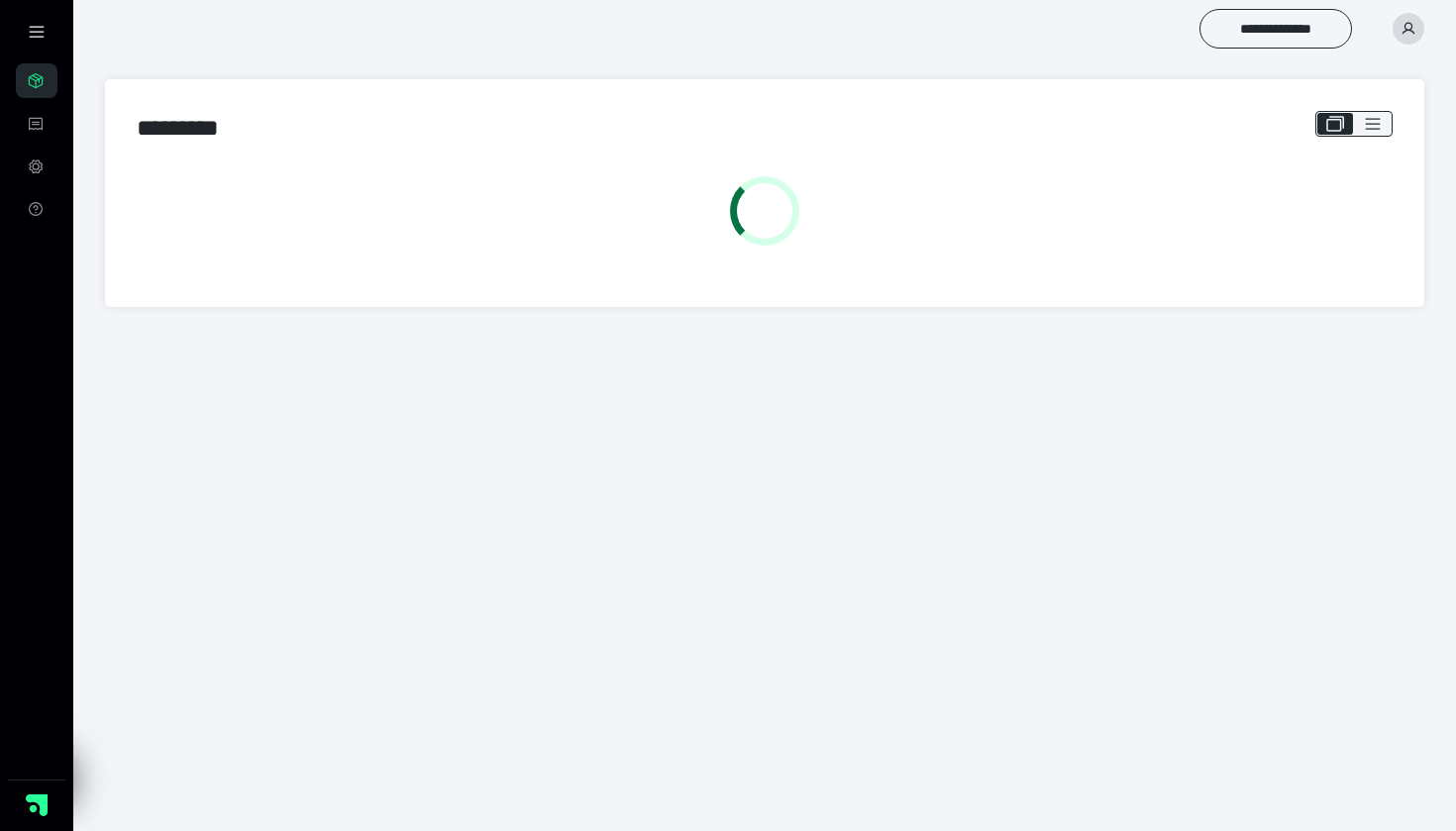 scroll, scrollTop: 0, scrollLeft: 0, axis: both 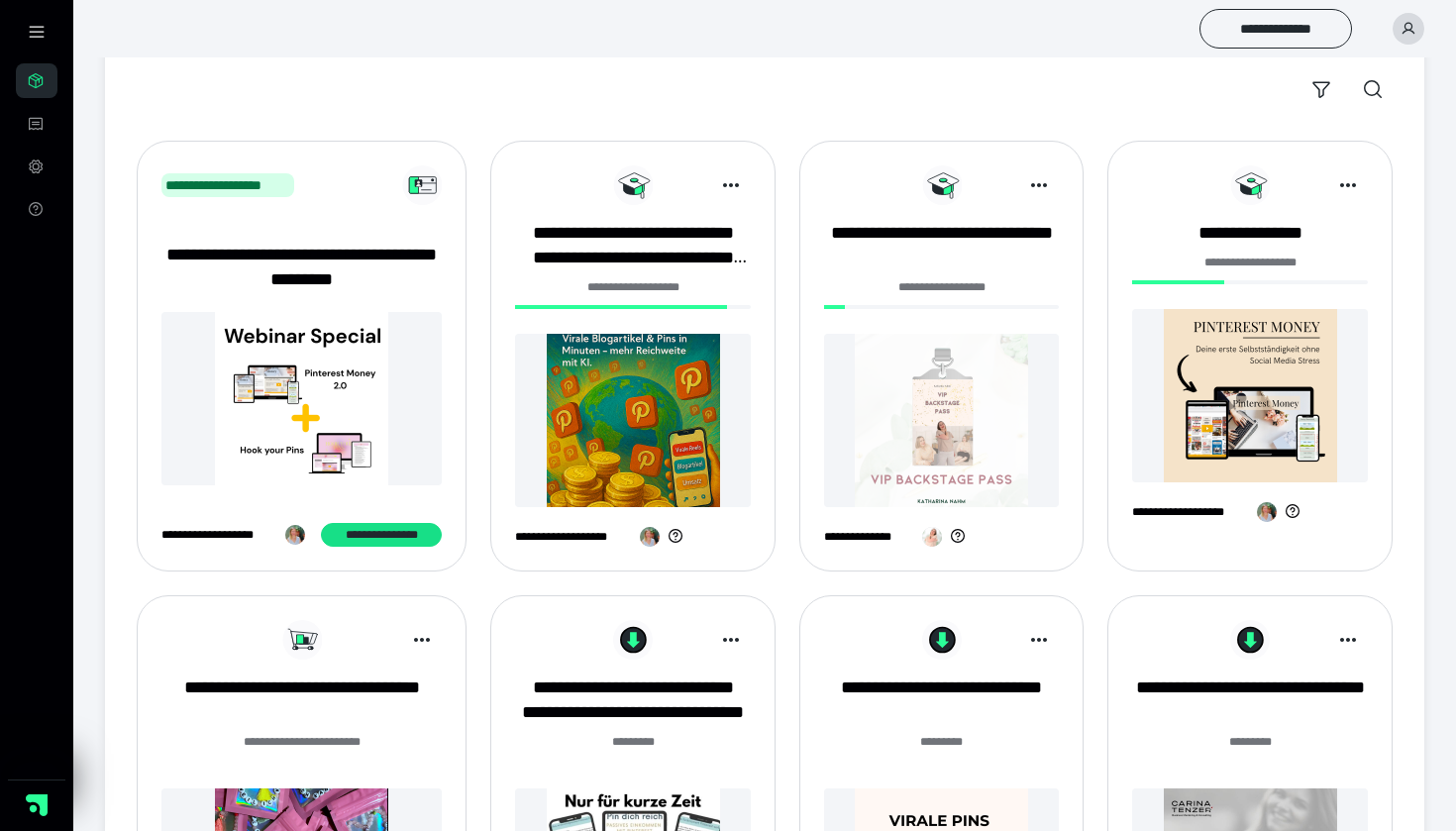 click at bounding box center (942, 420) 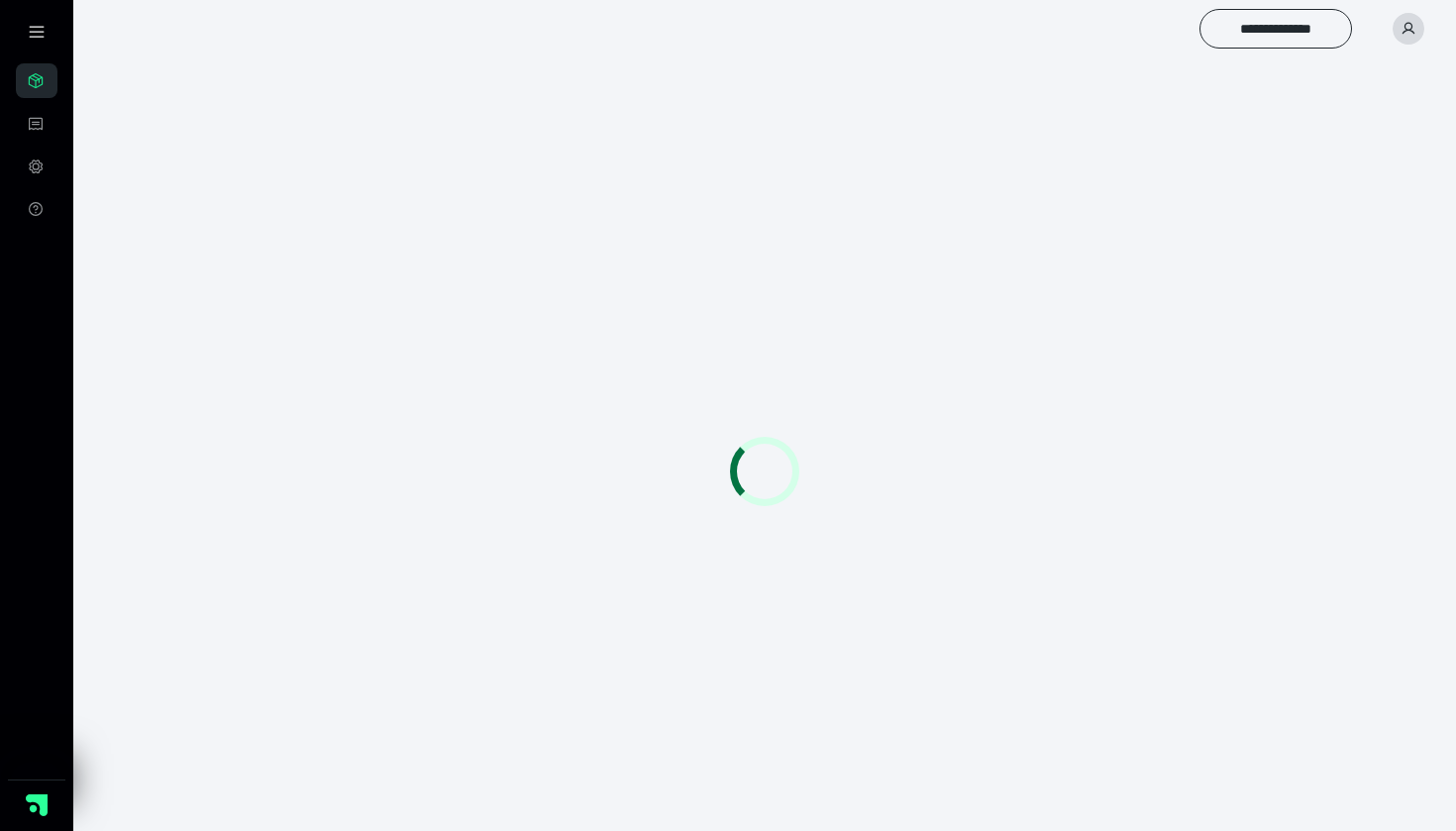 scroll, scrollTop: 0, scrollLeft: 0, axis: both 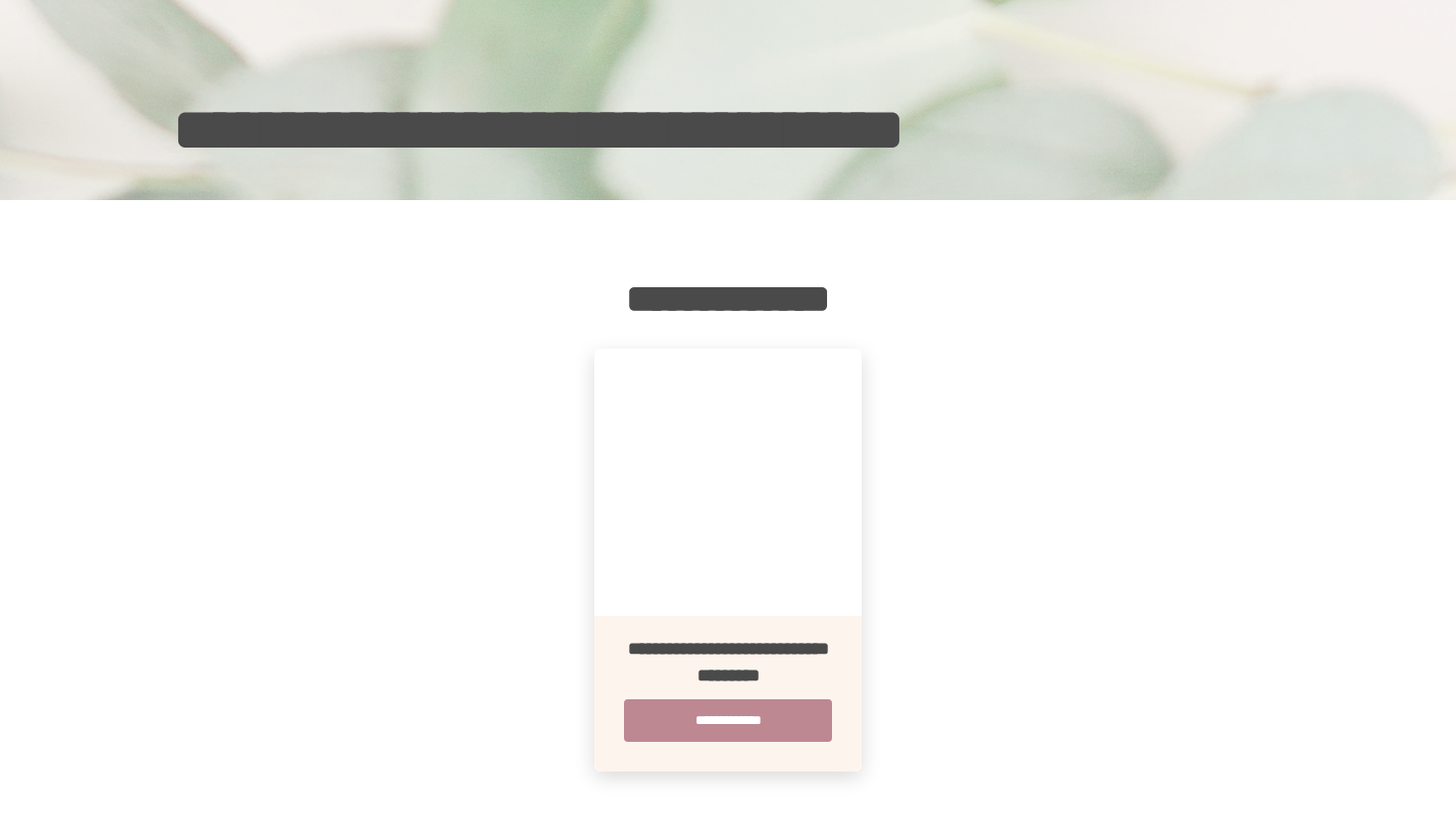 click at bounding box center (728, 482) 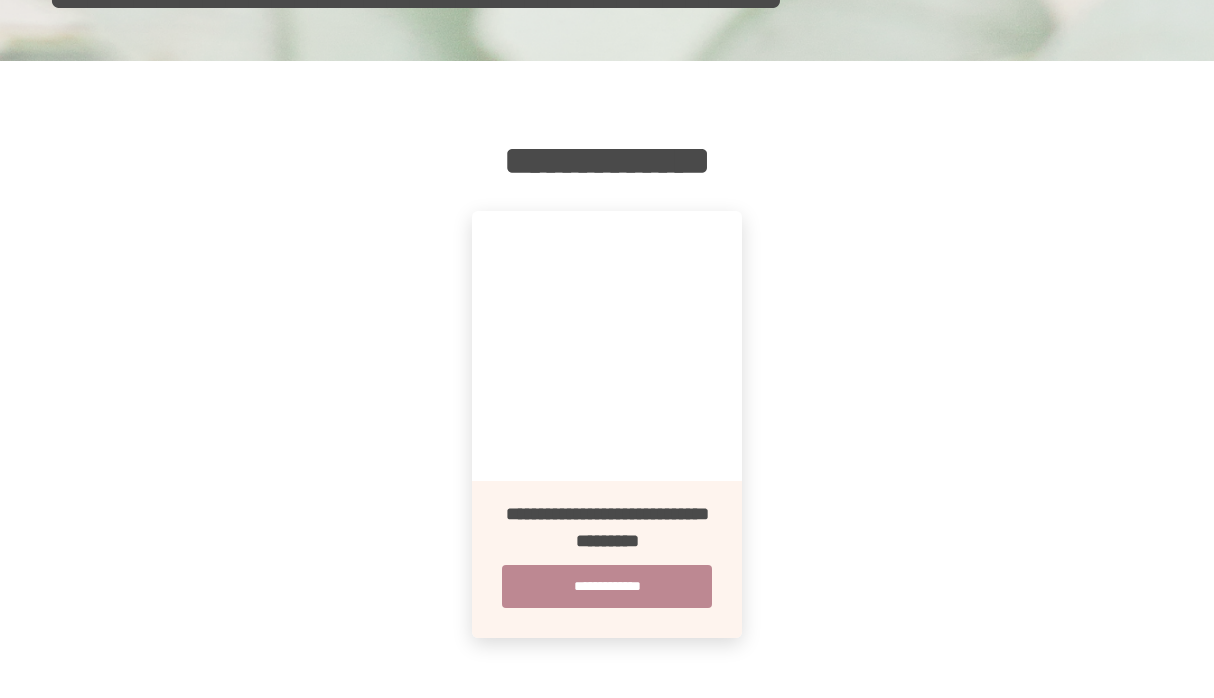 scroll, scrollTop: 219, scrollLeft: 0, axis: vertical 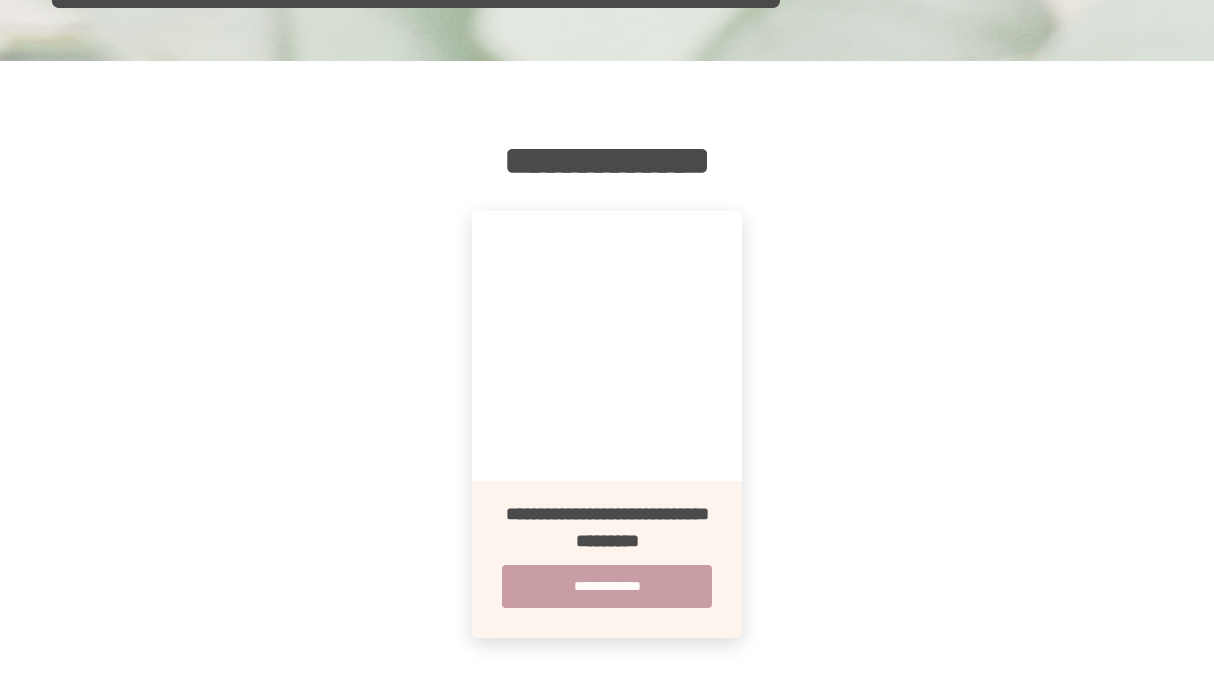click on "**********" at bounding box center (607, 586) 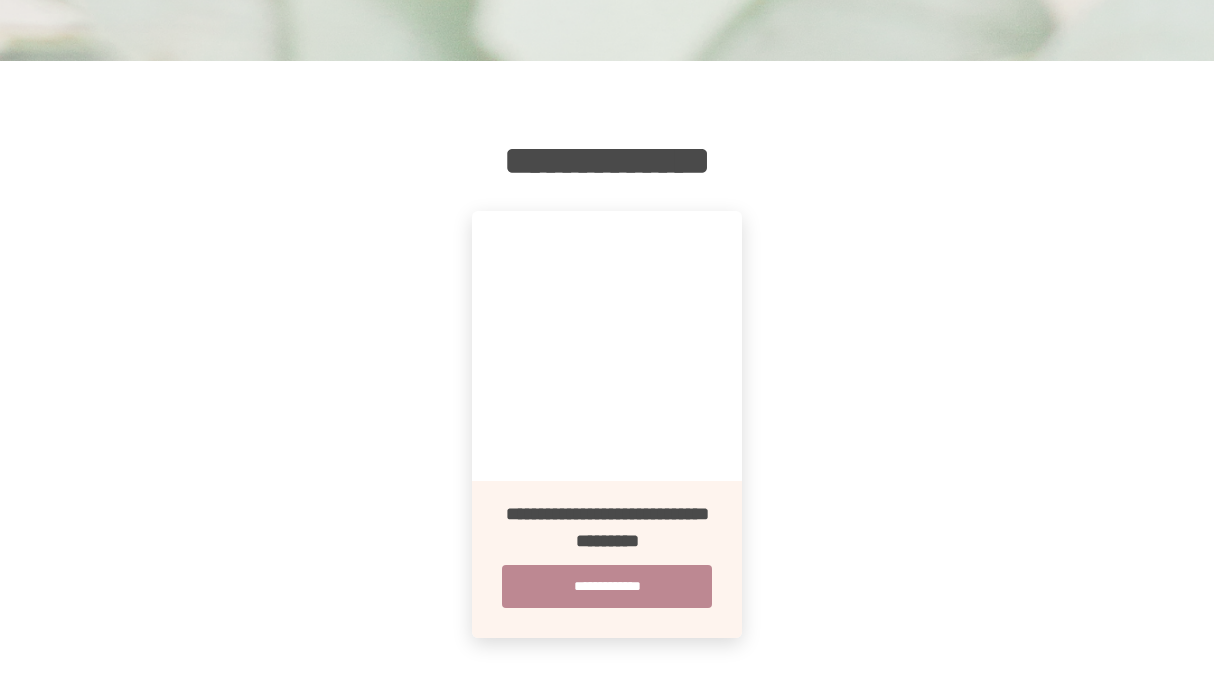 scroll, scrollTop: 0, scrollLeft: 0, axis: both 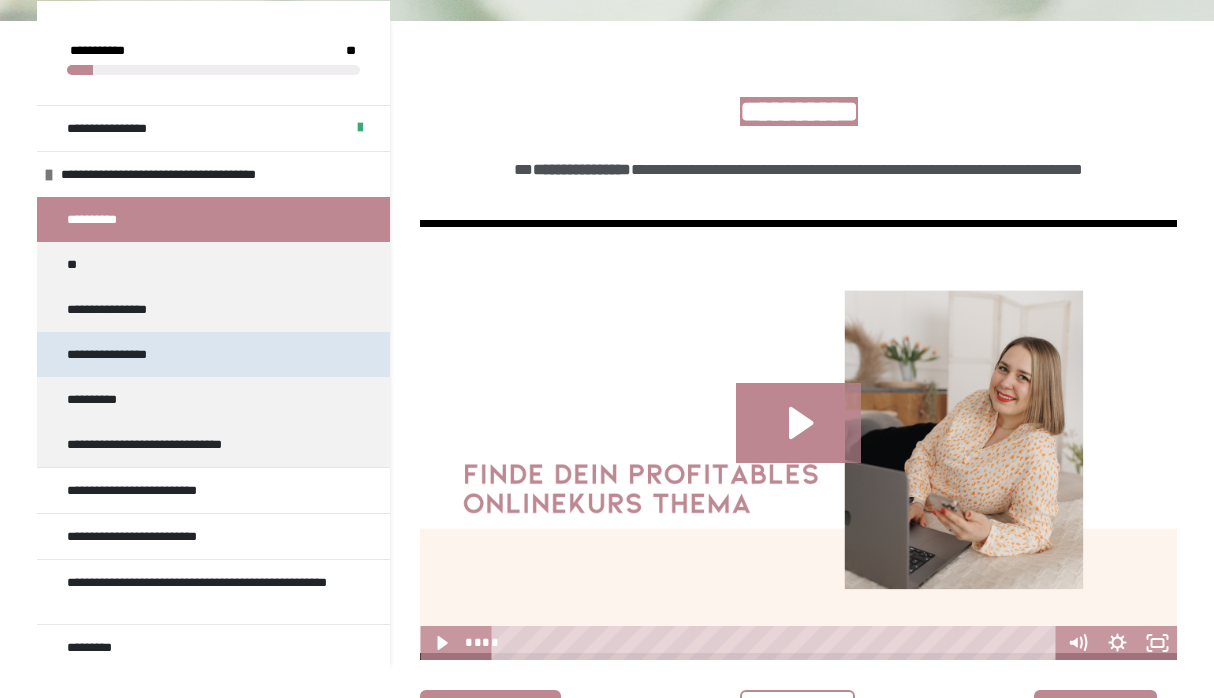 click on "**********" at bounding box center (213, 354) 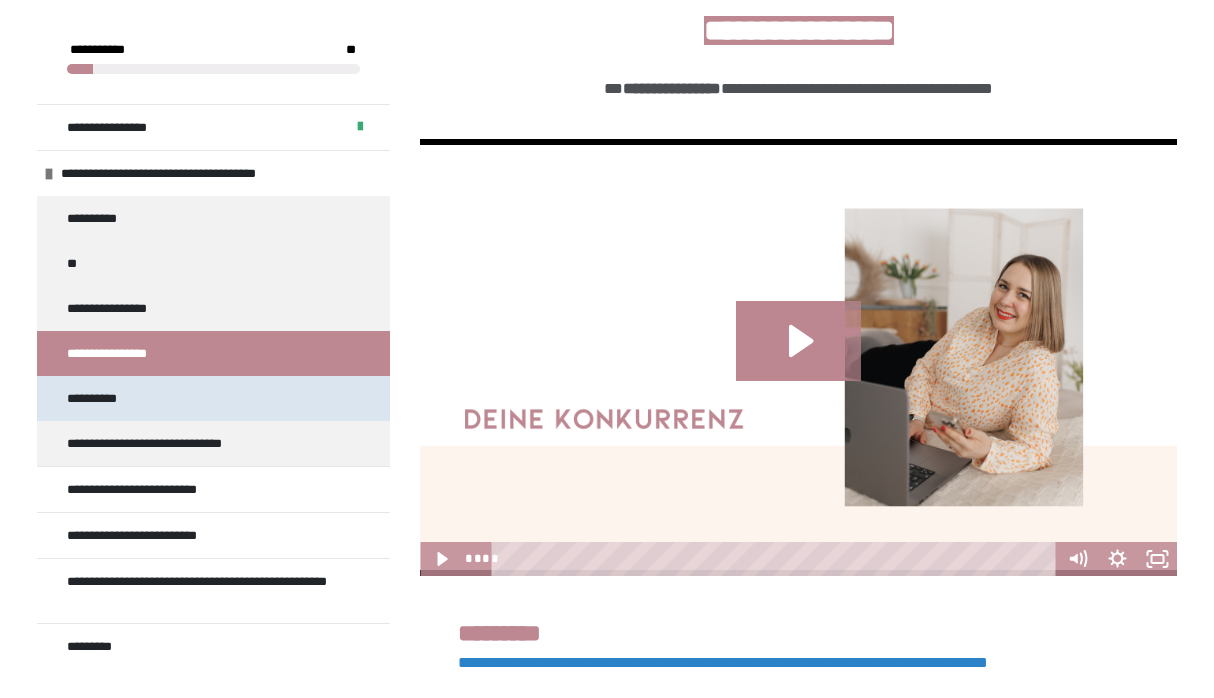 scroll, scrollTop: 348, scrollLeft: 0, axis: vertical 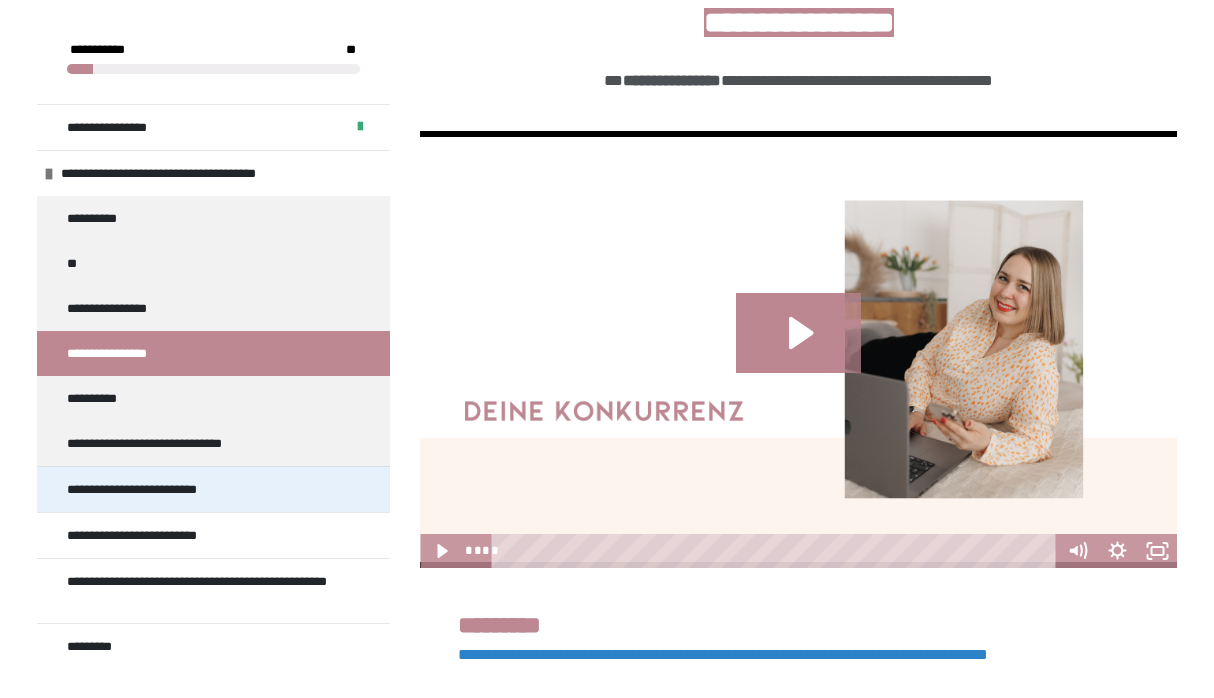 click on "**********" at bounding box center [143, 489] 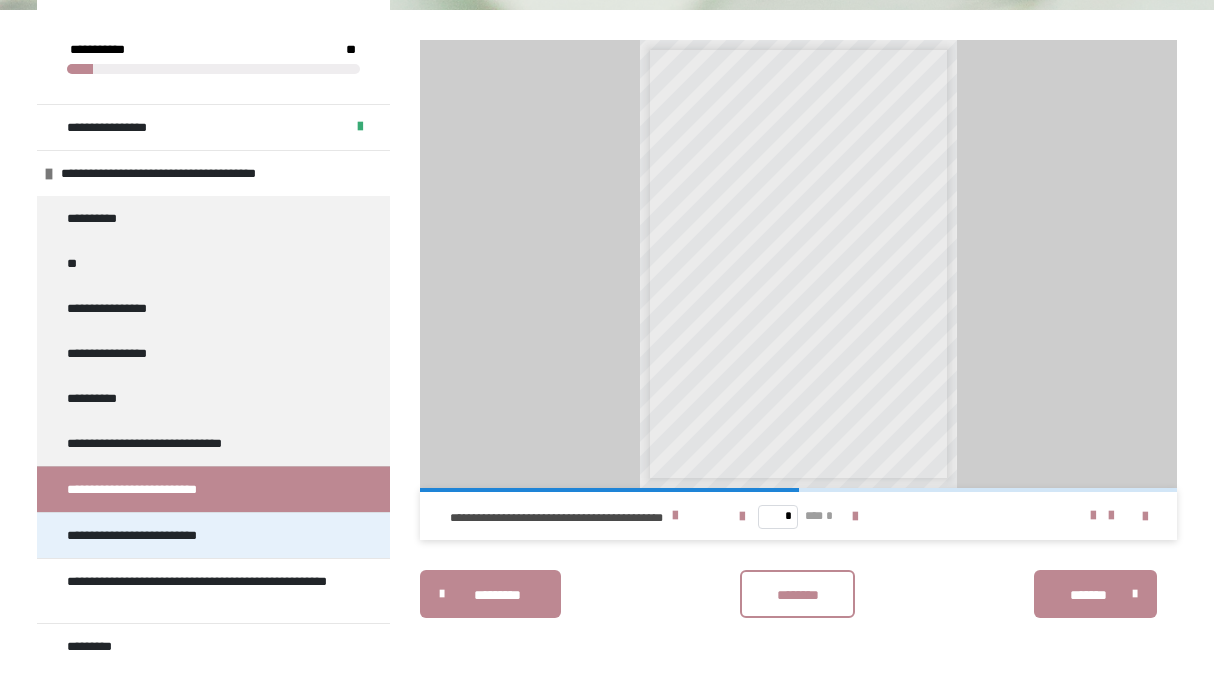 click on "**********" at bounding box center [154, 535] 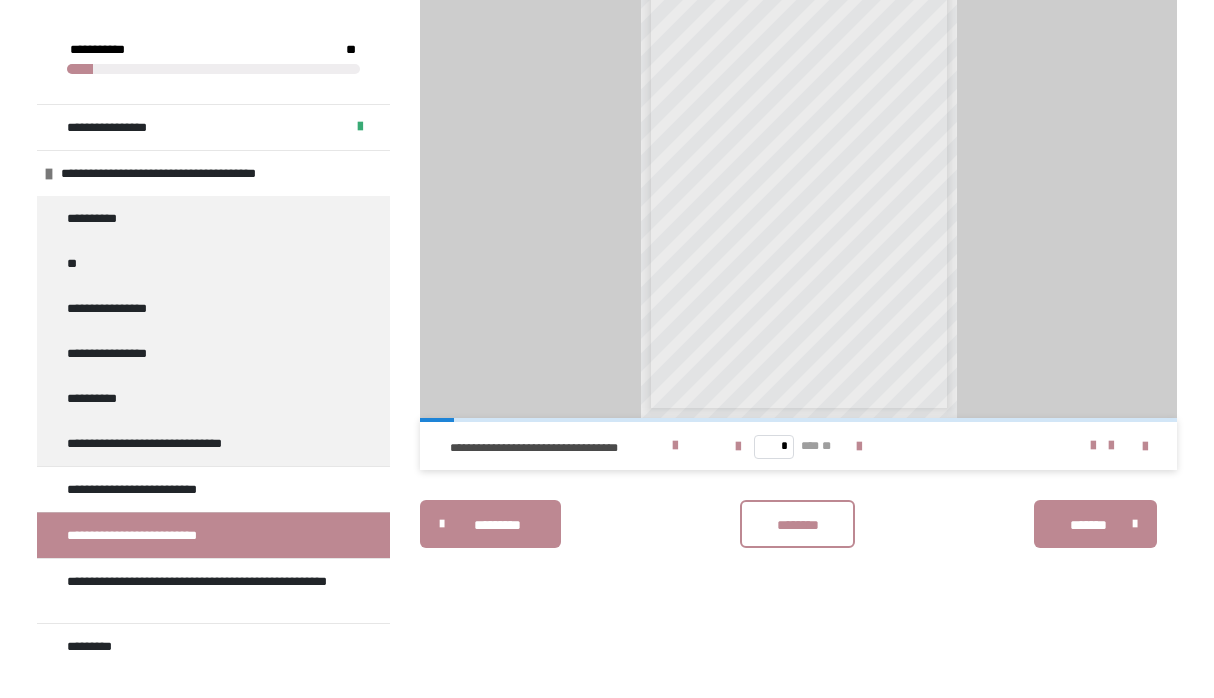 scroll, scrollTop: 340, scrollLeft: 0, axis: vertical 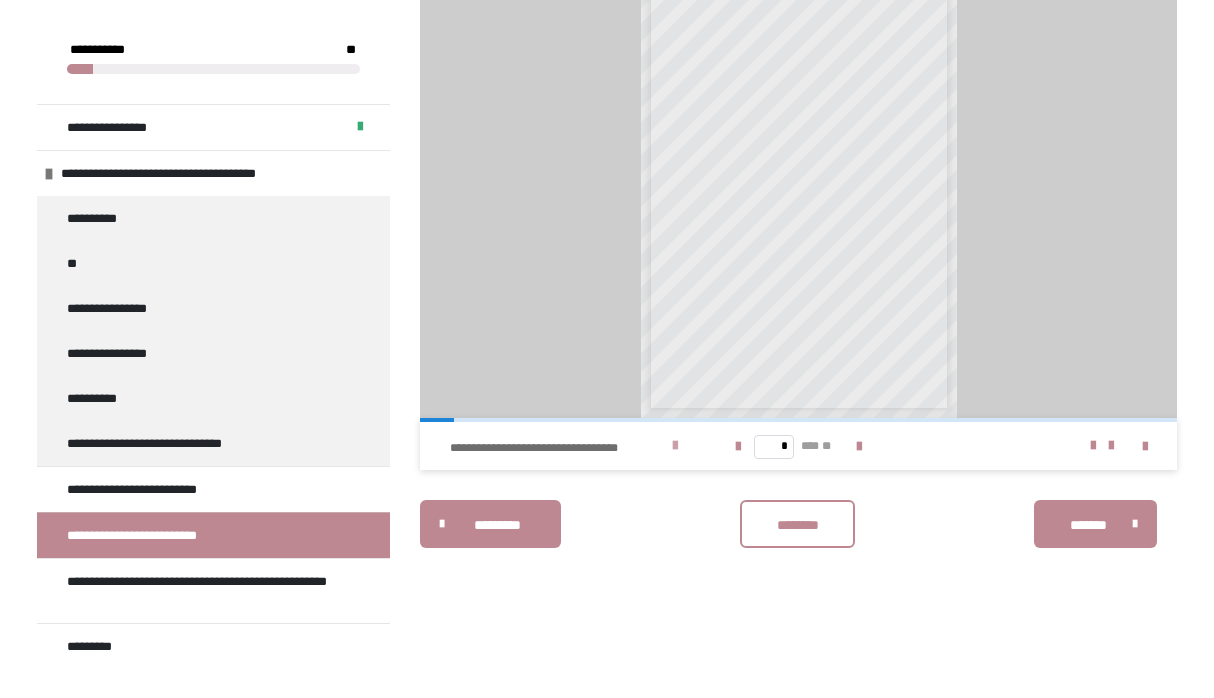 click on "**********" at bounding box center [558, 448] 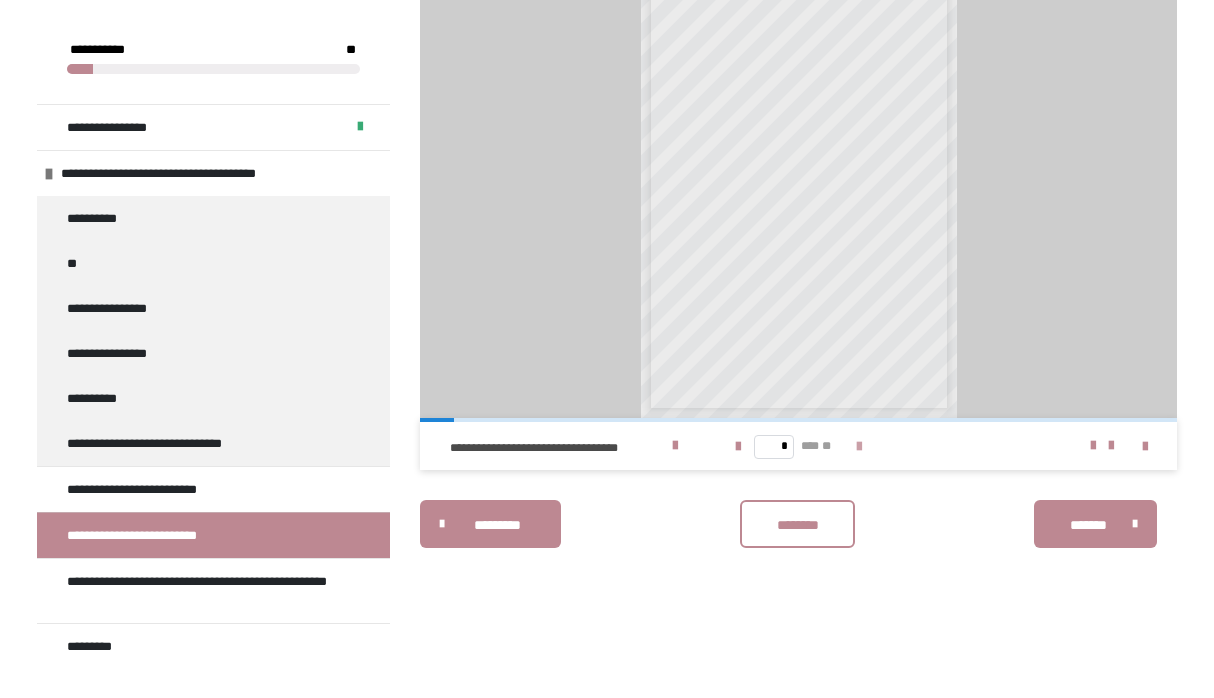 click at bounding box center [859, 447] 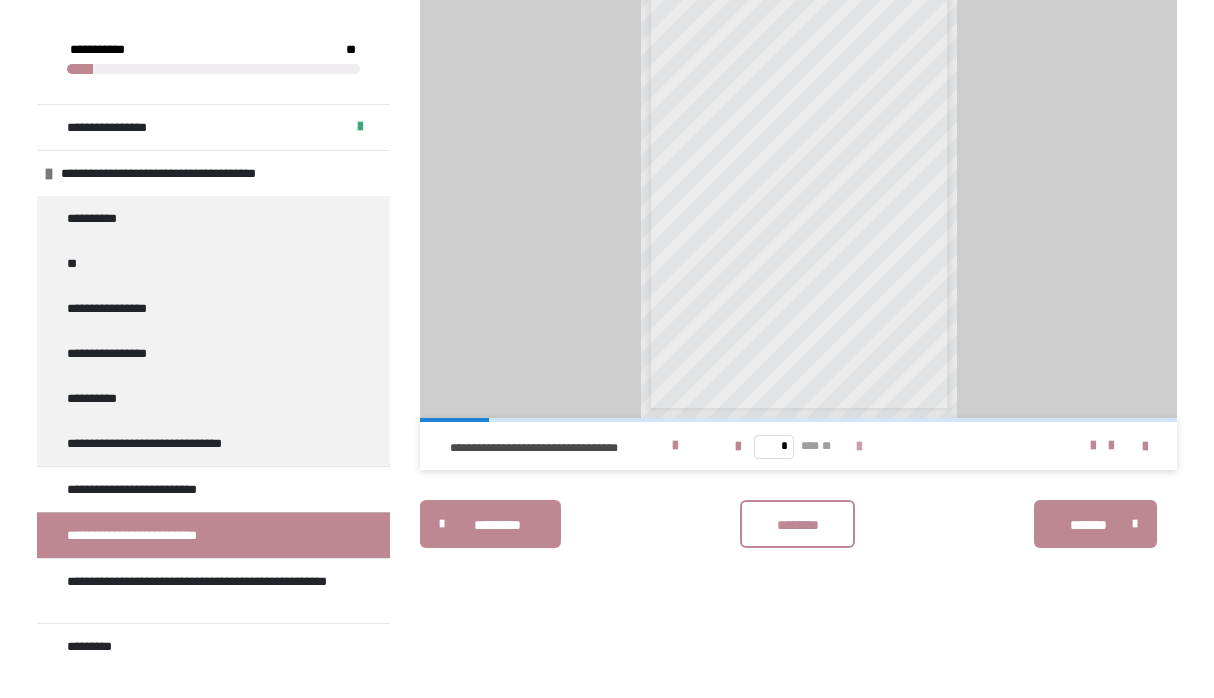 click at bounding box center [859, 447] 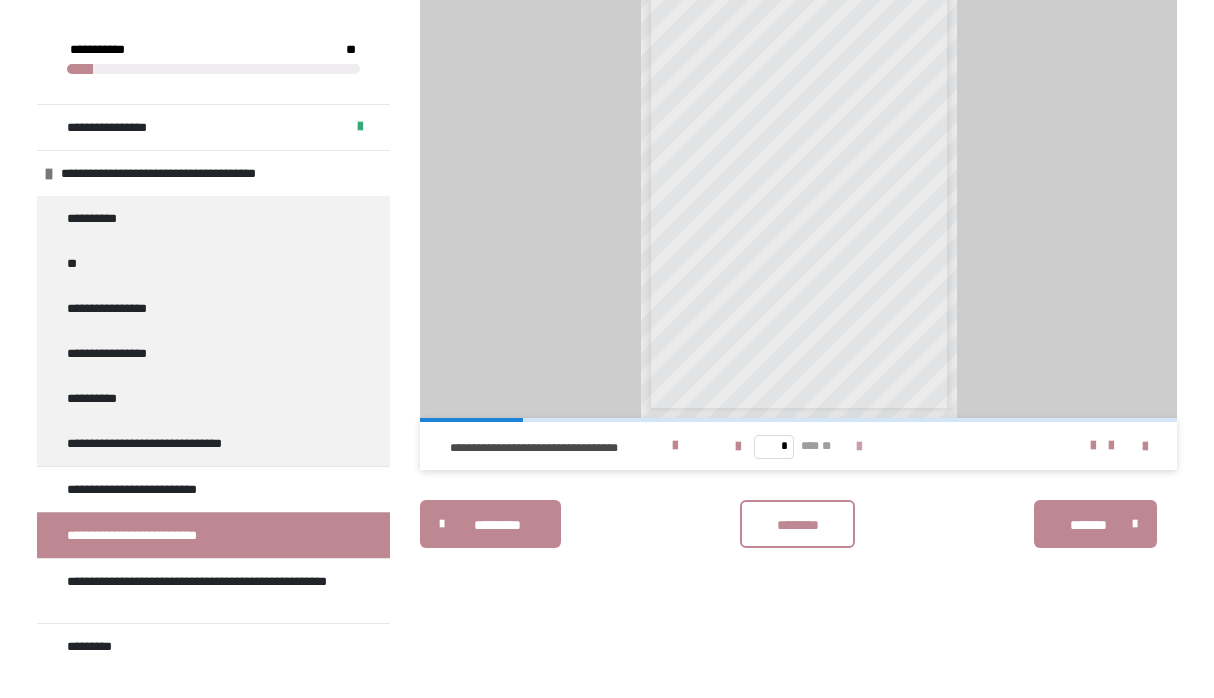 click at bounding box center (859, 447) 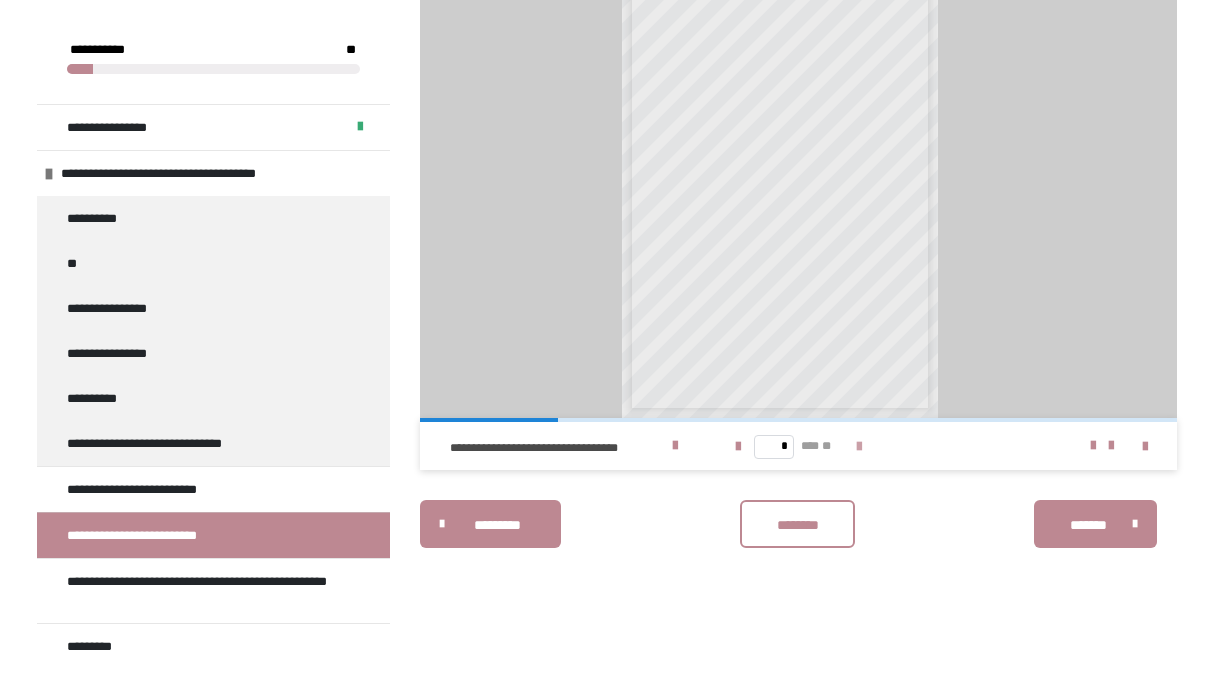 click at bounding box center [859, 447] 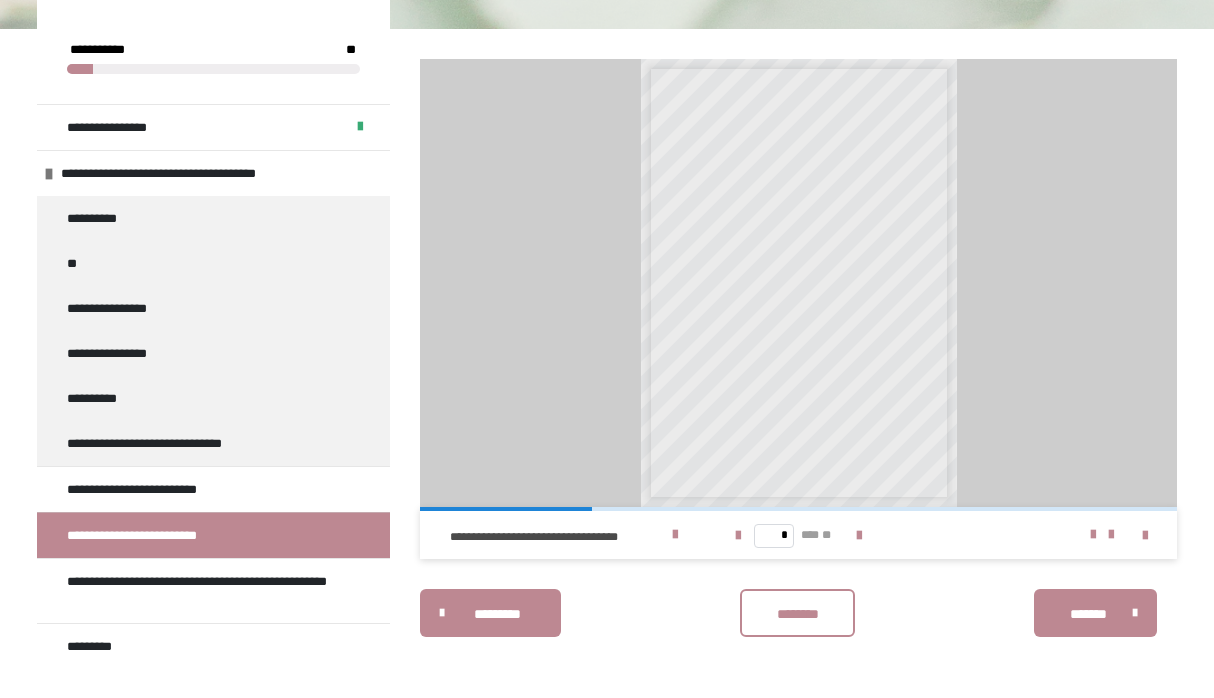 scroll, scrollTop: 249, scrollLeft: 0, axis: vertical 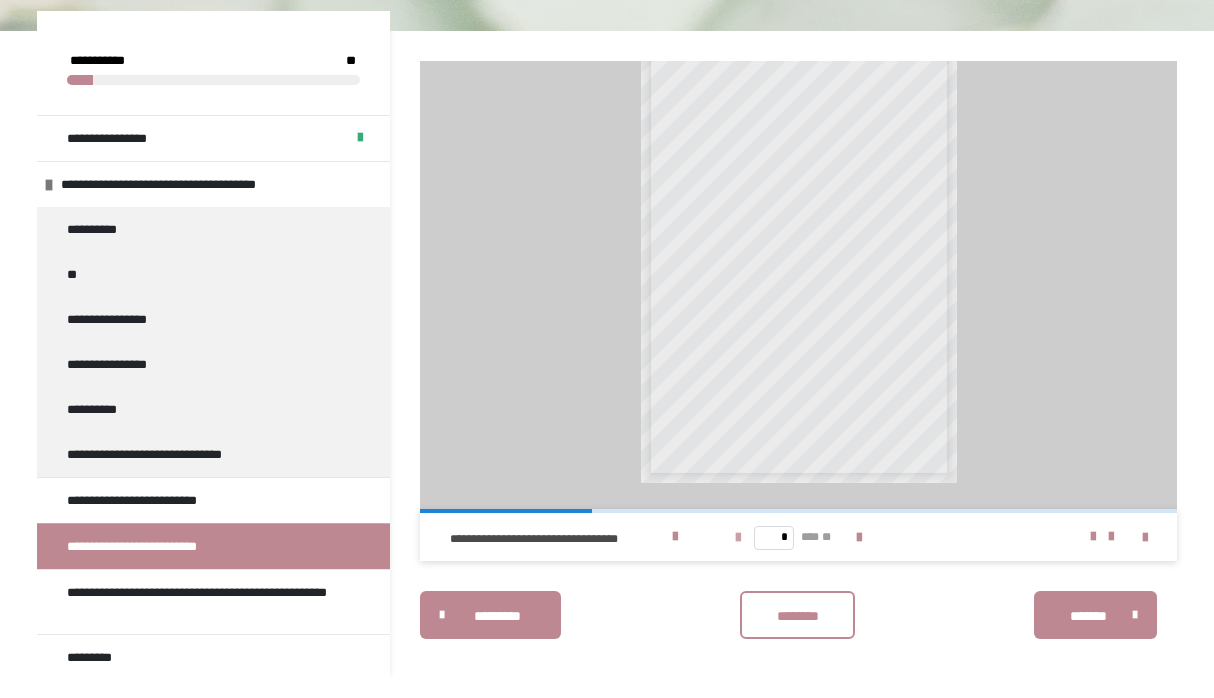 click at bounding box center (738, 538) 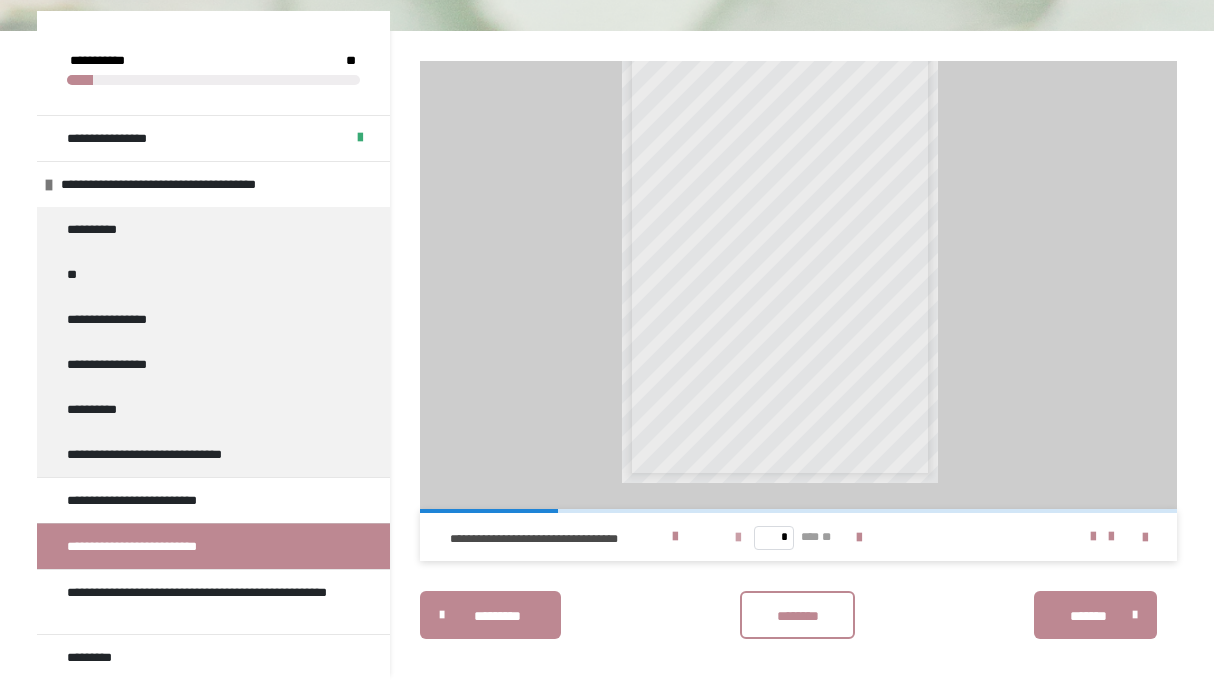 scroll, scrollTop: 0, scrollLeft: 0, axis: both 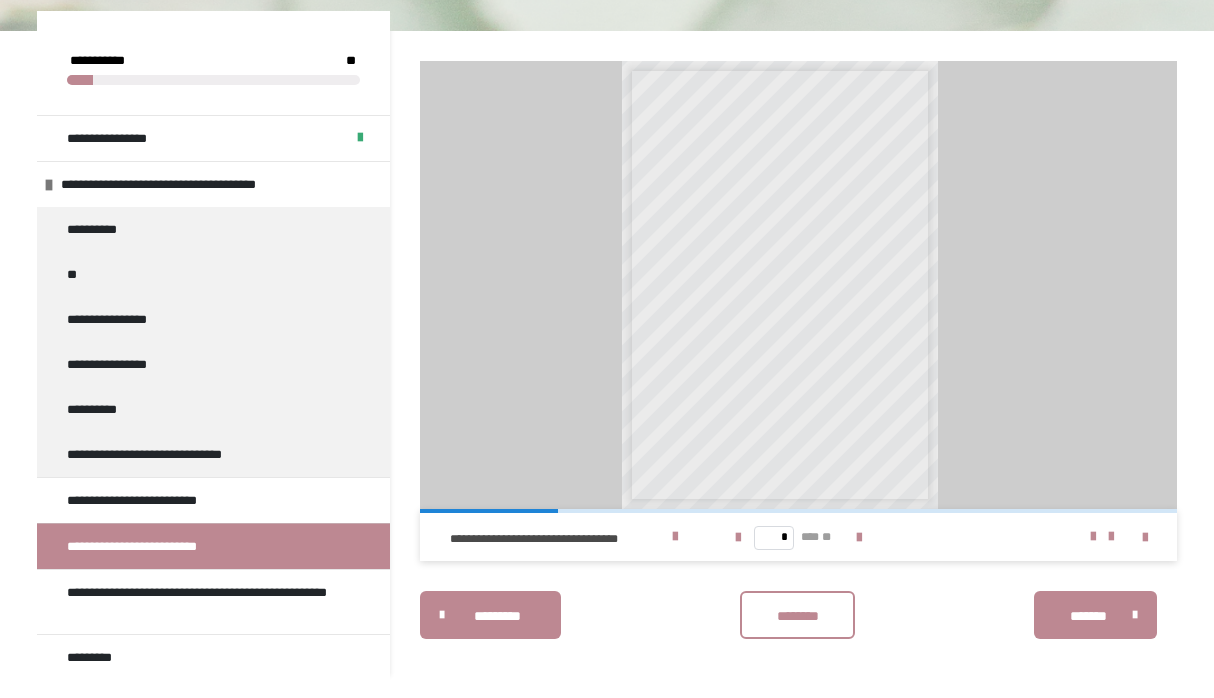 click on "**********" at bounding box center (790, 218) 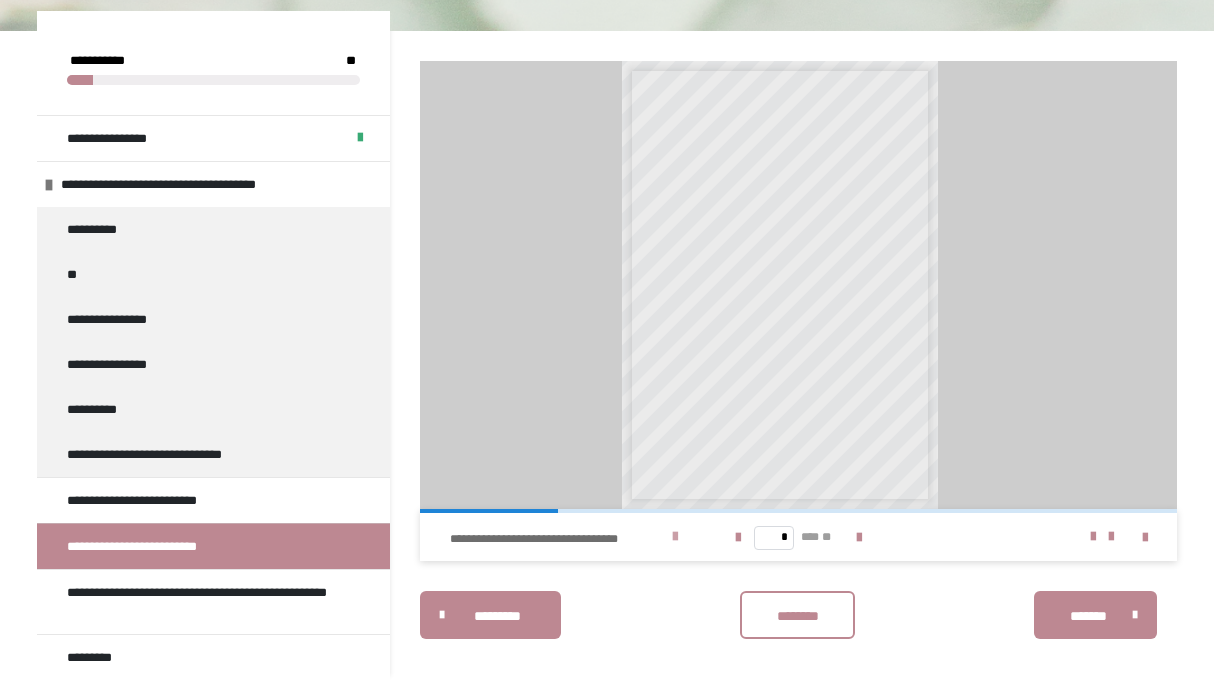 click at bounding box center (675, 537) 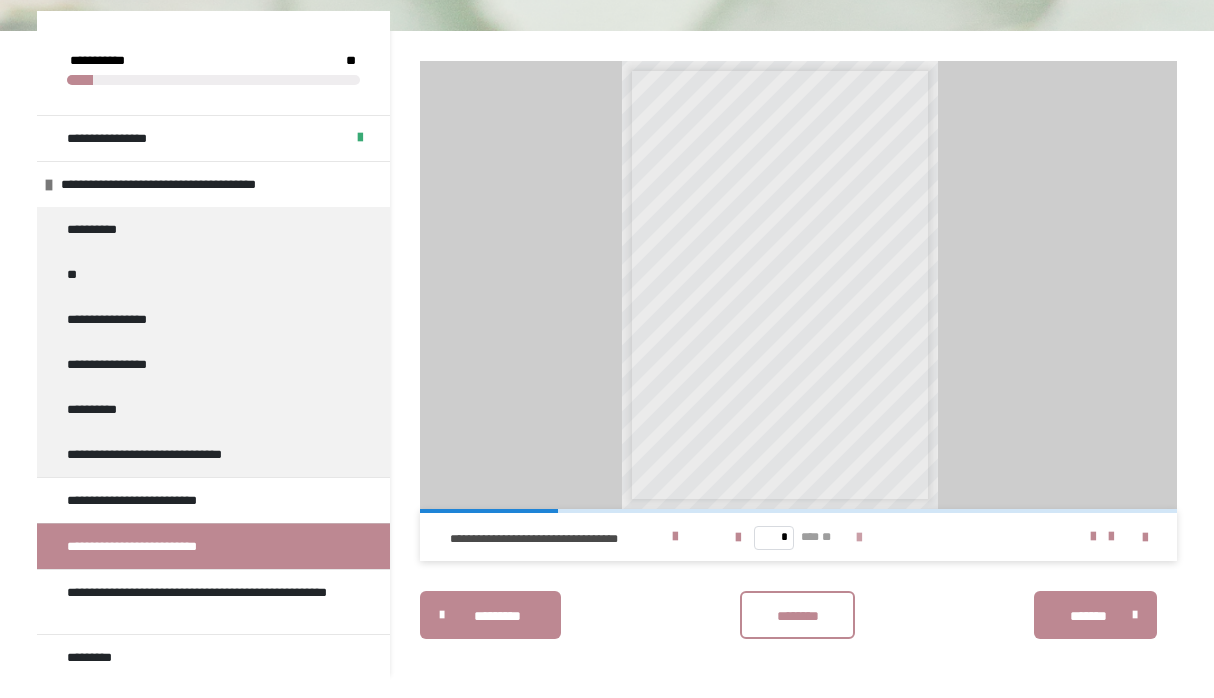 click at bounding box center [859, 538] 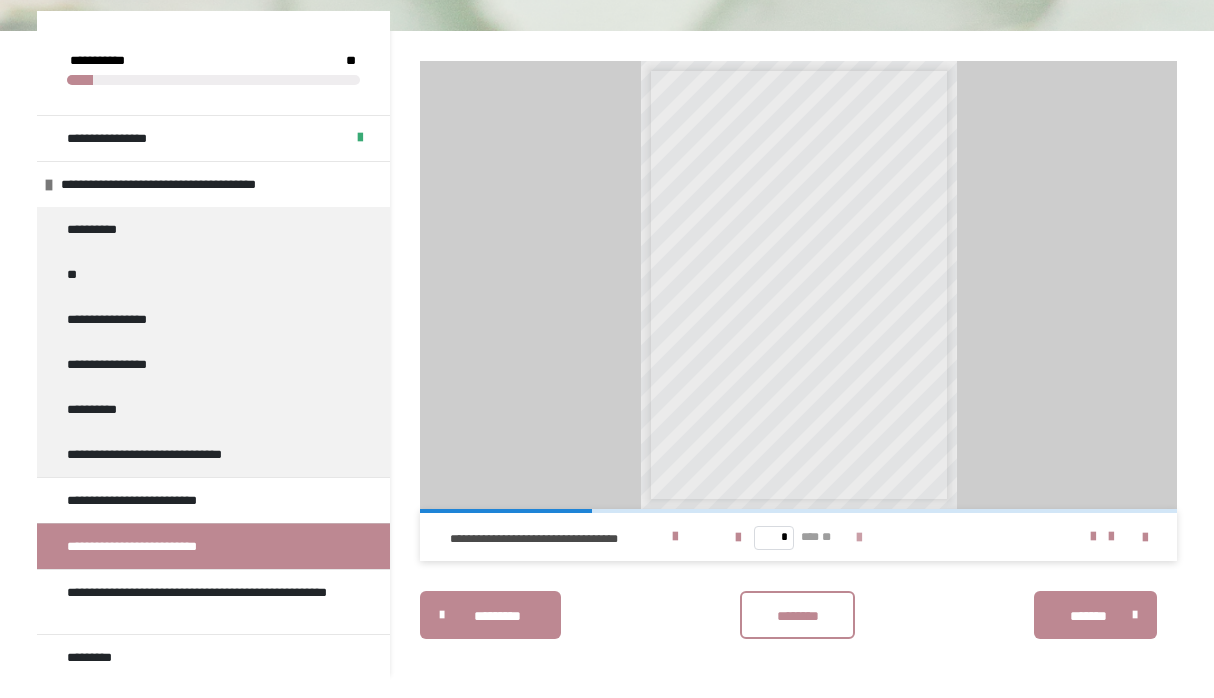 click at bounding box center [859, 538] 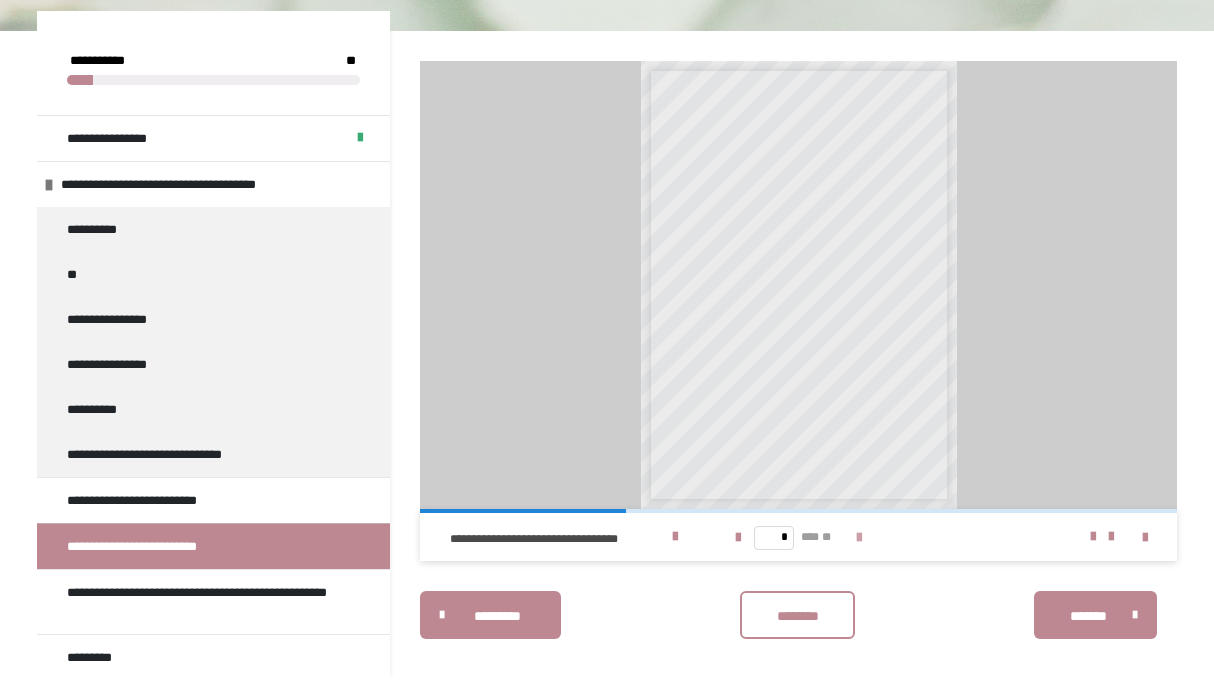 click at bounding box center [859, 538] 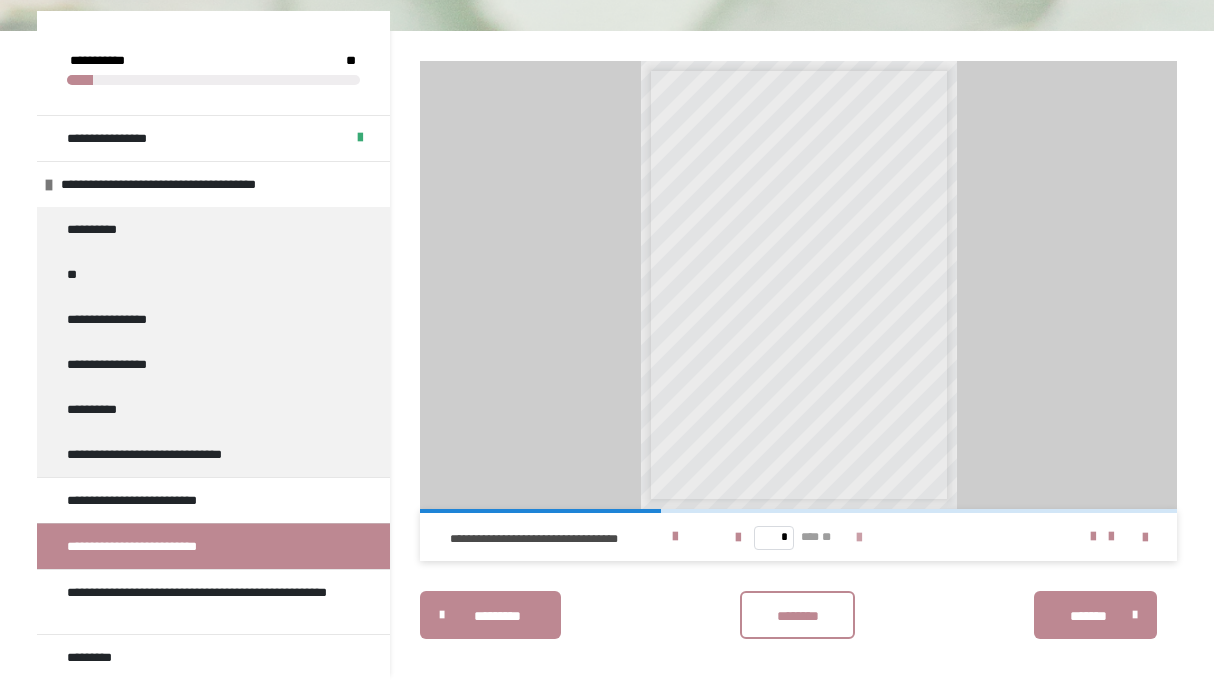 click at bounding box center [859, 538] 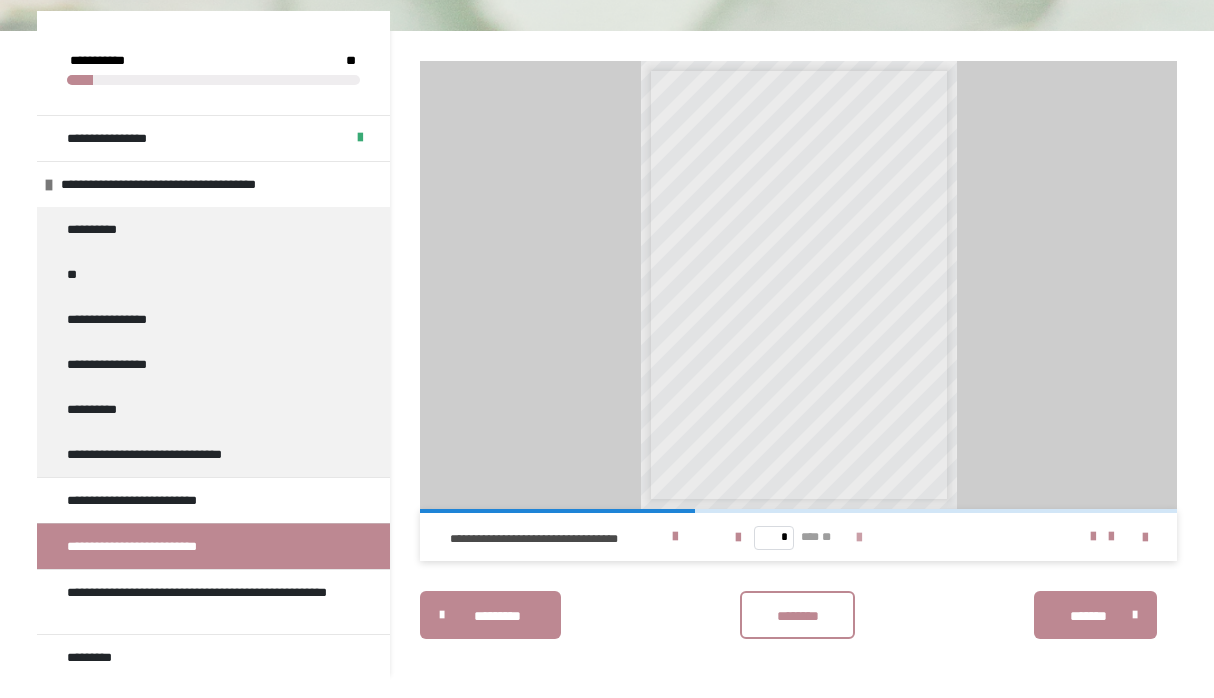 click at bounding box center [859, 538] 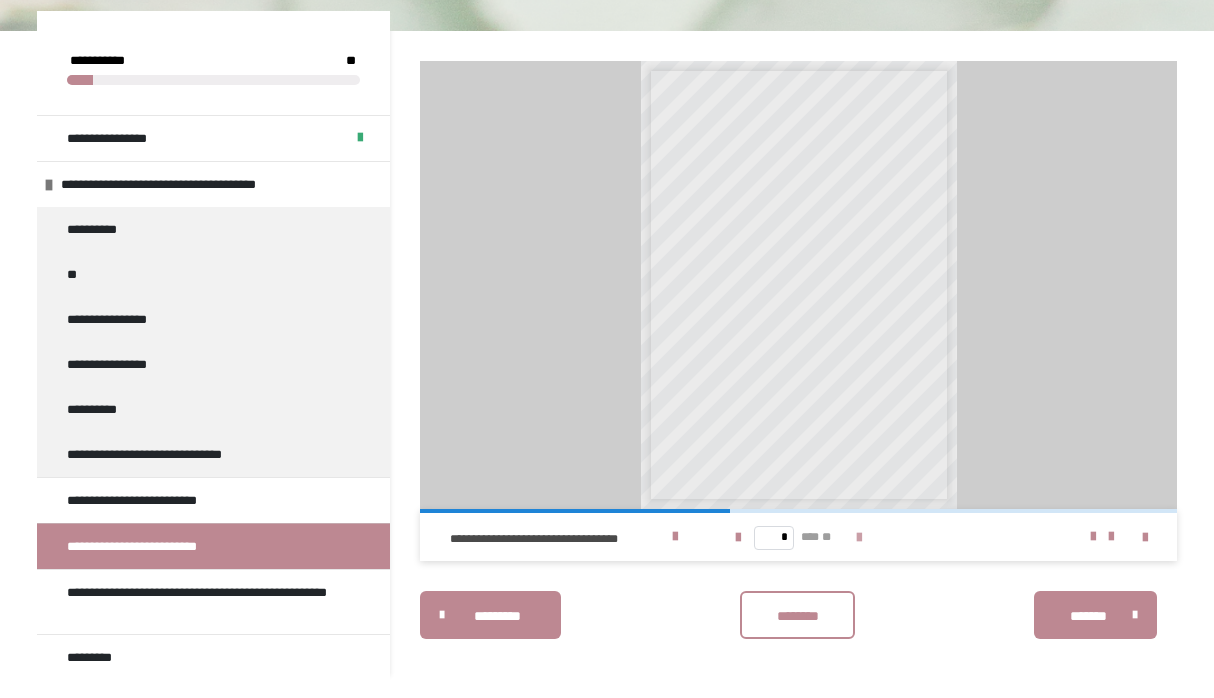 click at bounding box center (859, 538) 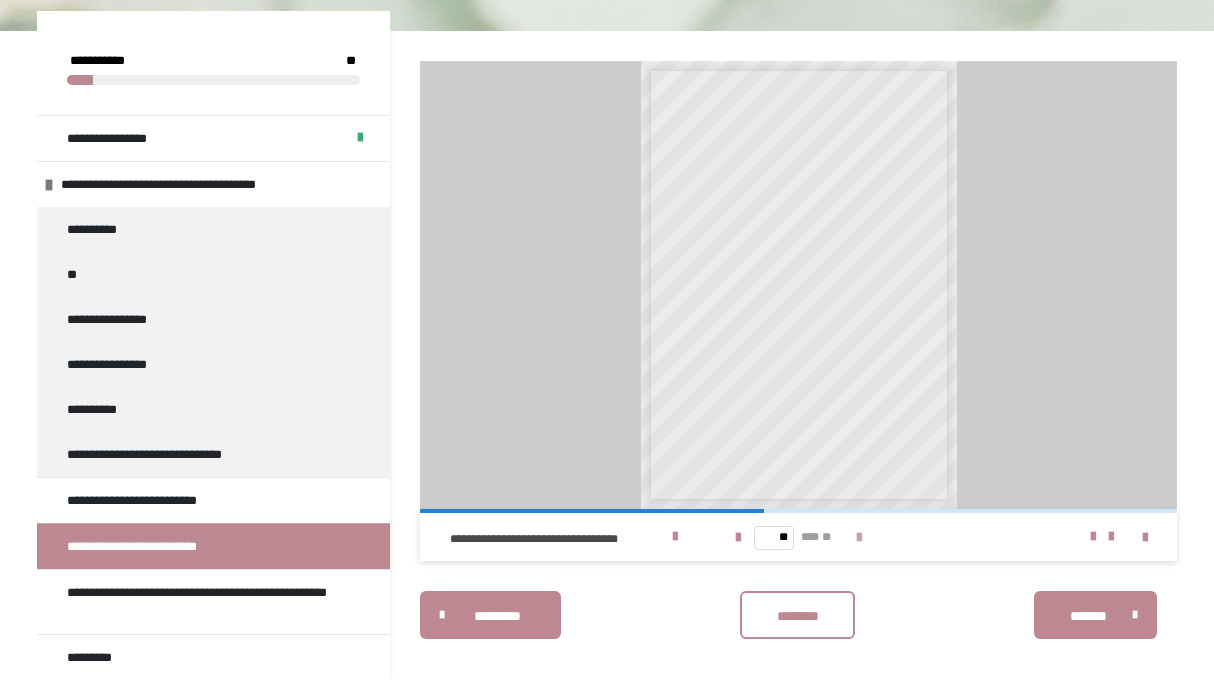 click at bounding box center (859, 538) 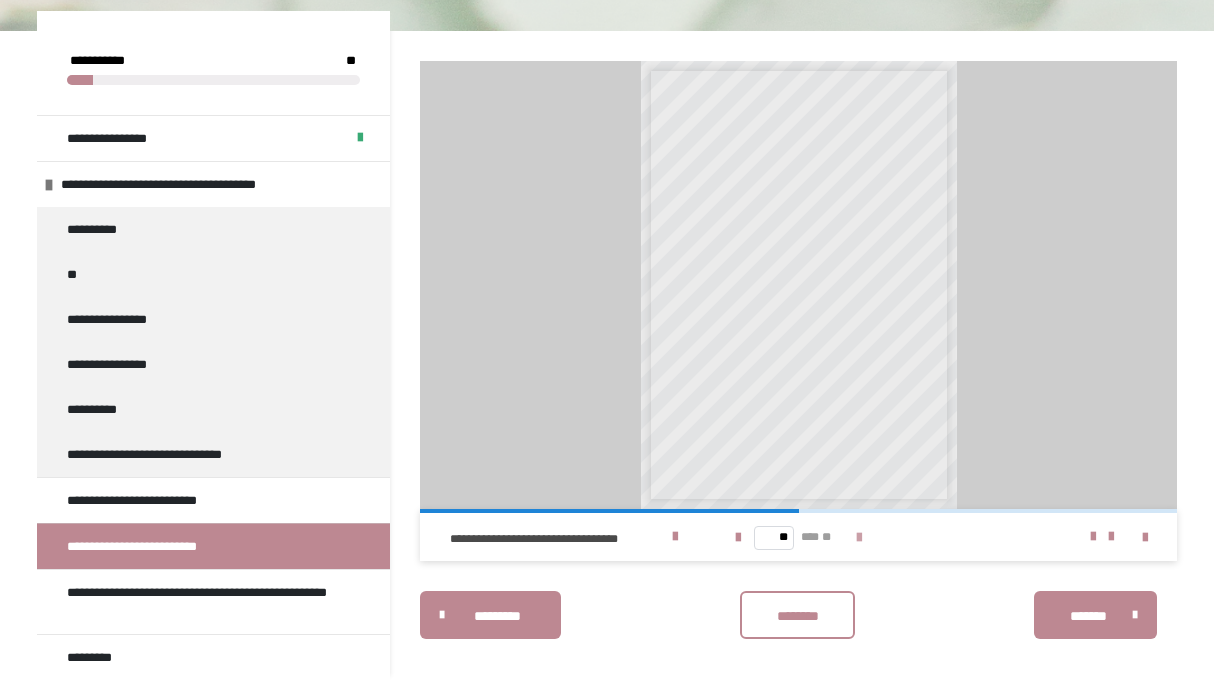 click at bounding box center [859, 538] 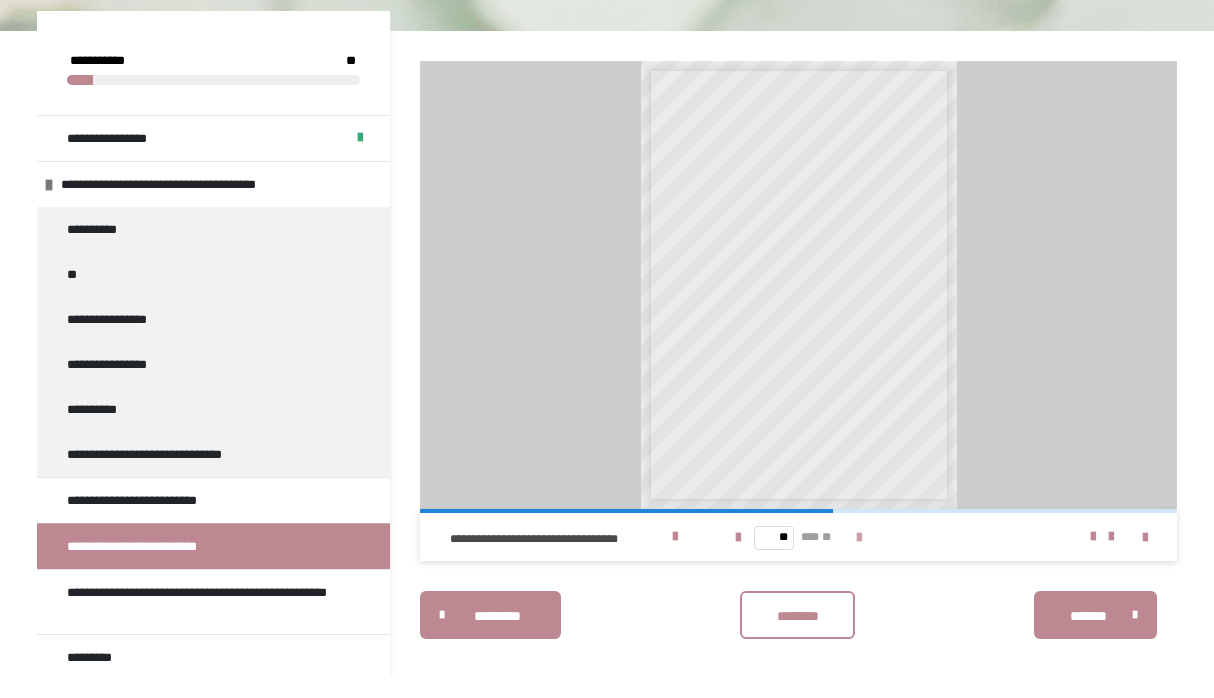 click at bounding box center (859, 538) 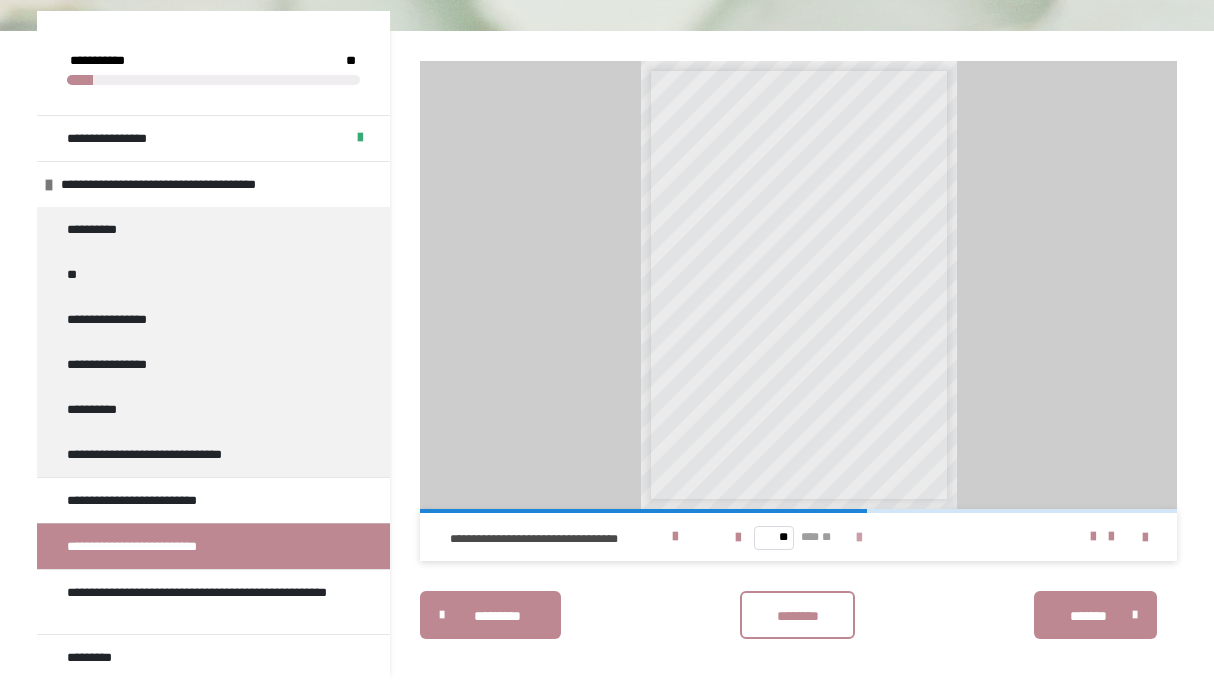 click at bounding box center [859, 538] 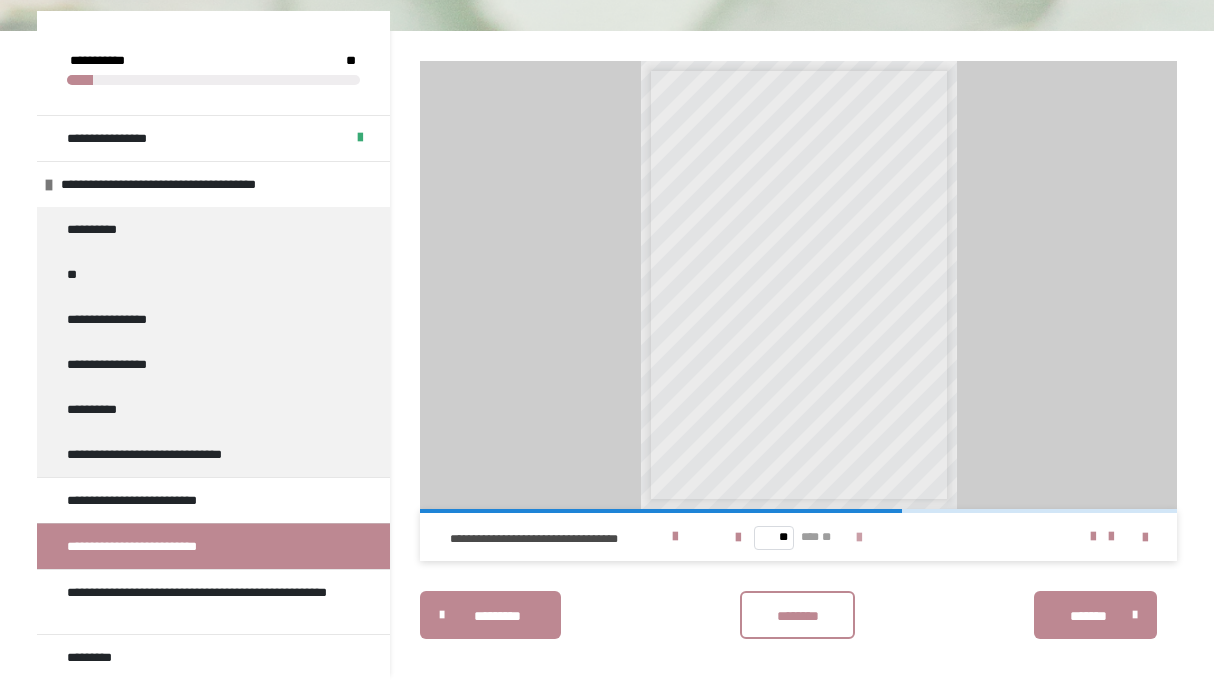 click at bounding box center (859, 538) 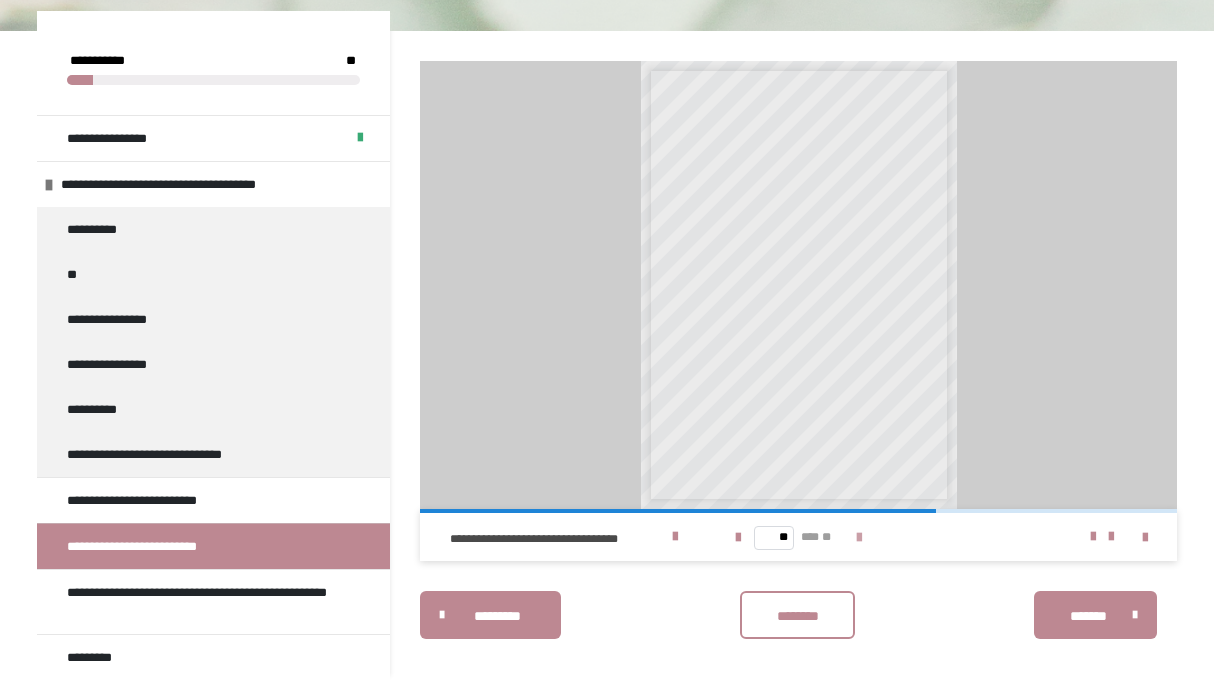 click at bounding box center [859, 538] 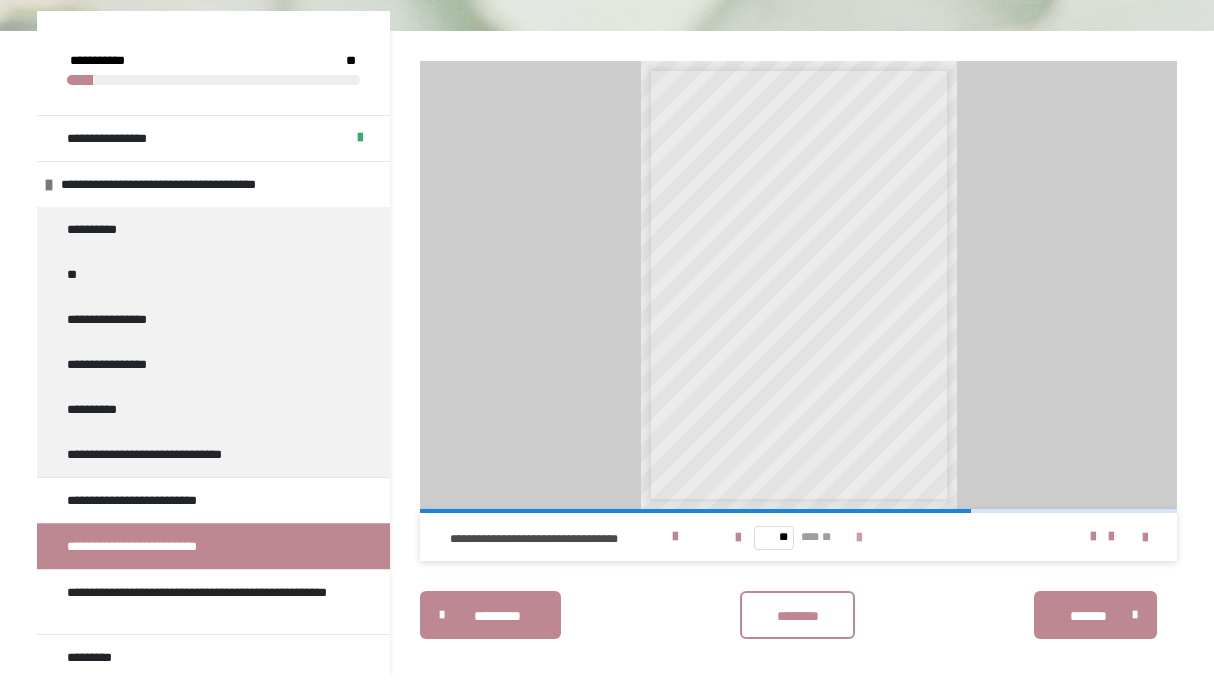 click at bounding box center [859, 538] 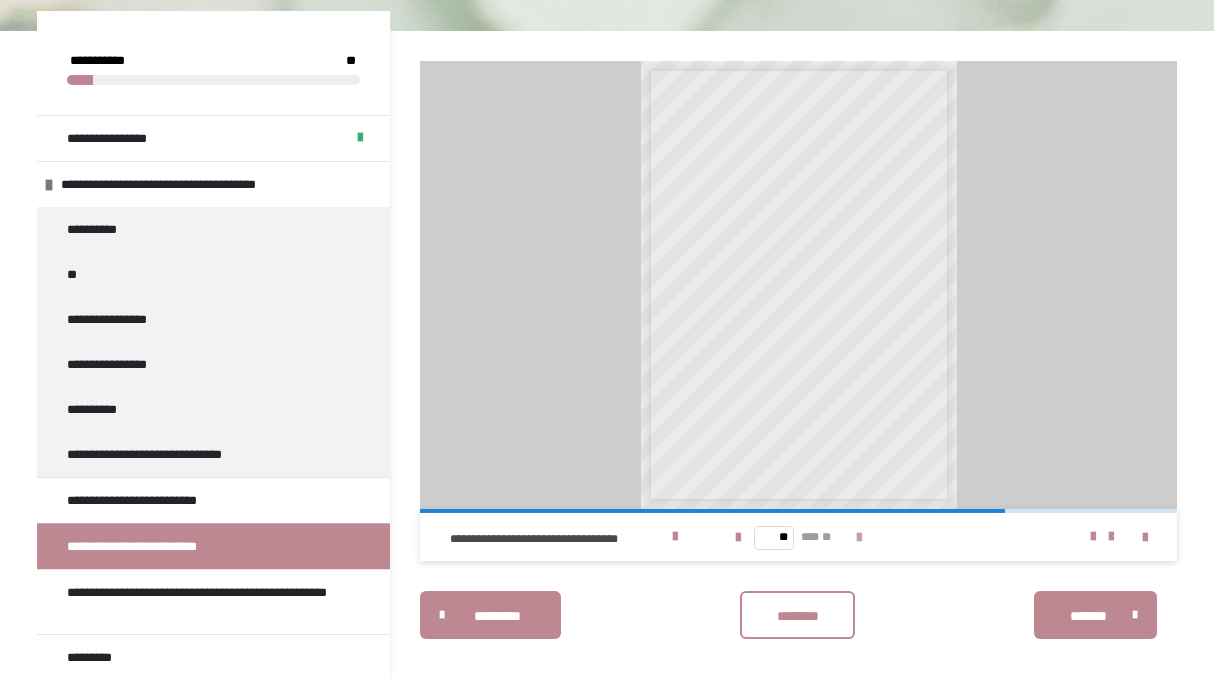 click at bounding box center (859, 538) 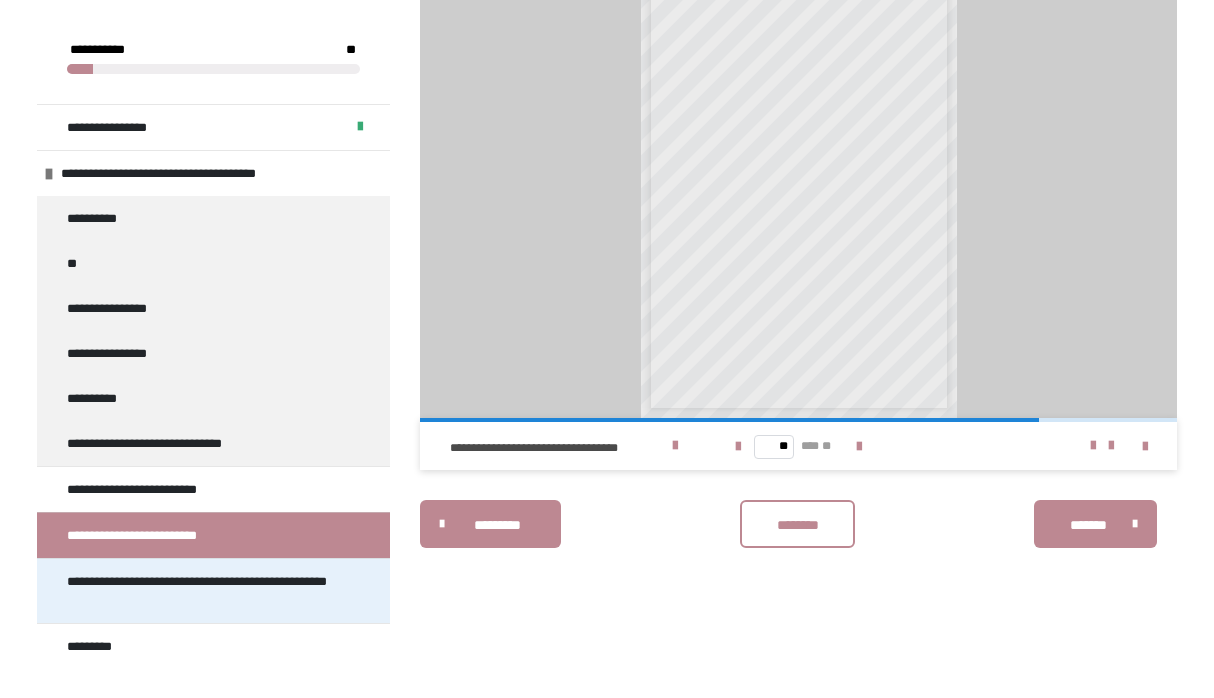 click on "**********" at bounding box center [205, 591] 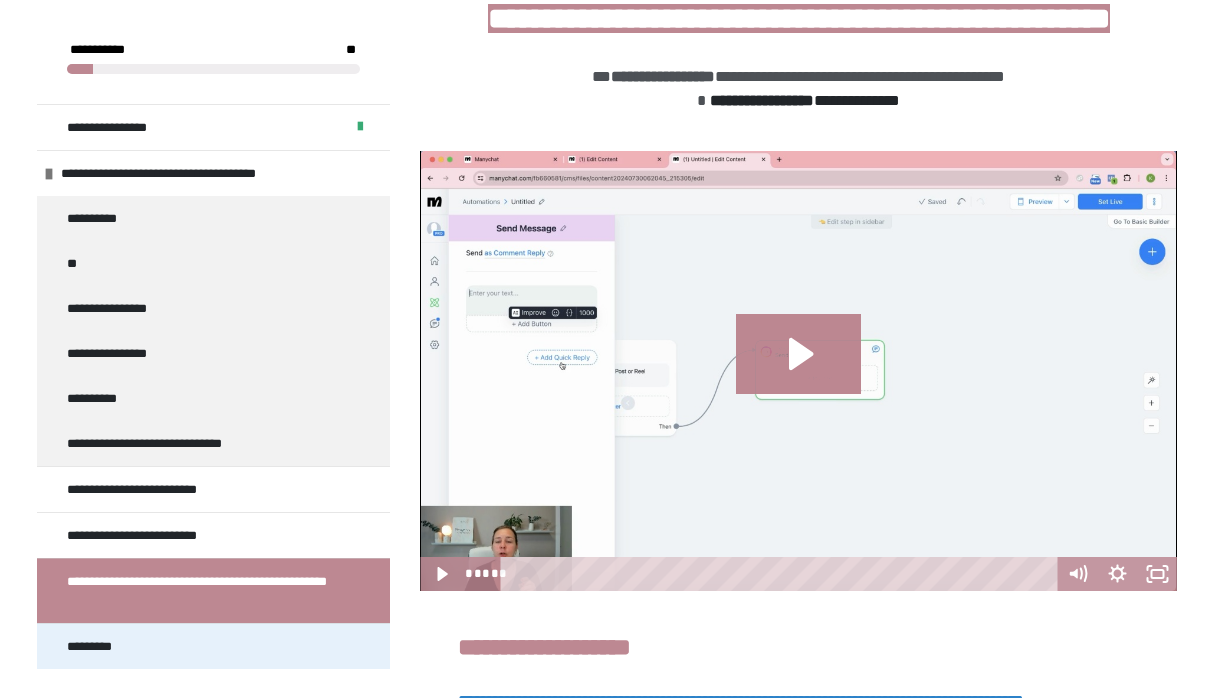 click on "*********" at bounding box center [213, 646] 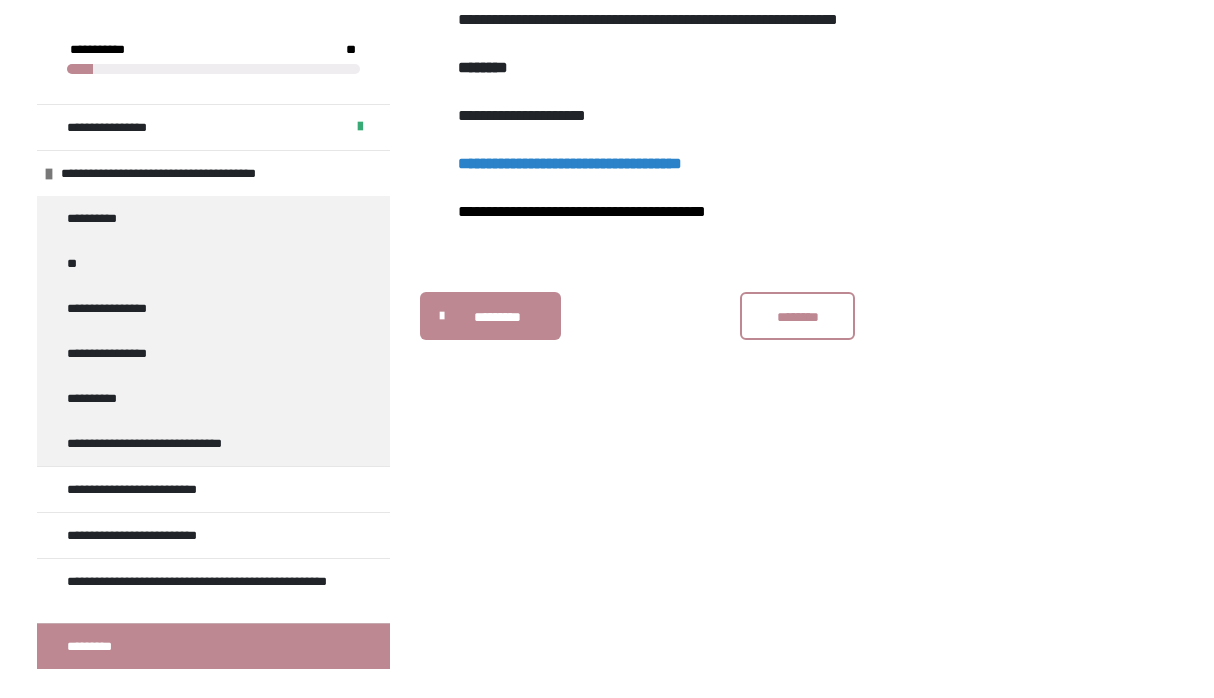 scroll, scrollTop: 340, scrollLeft: 0, axis: vertical 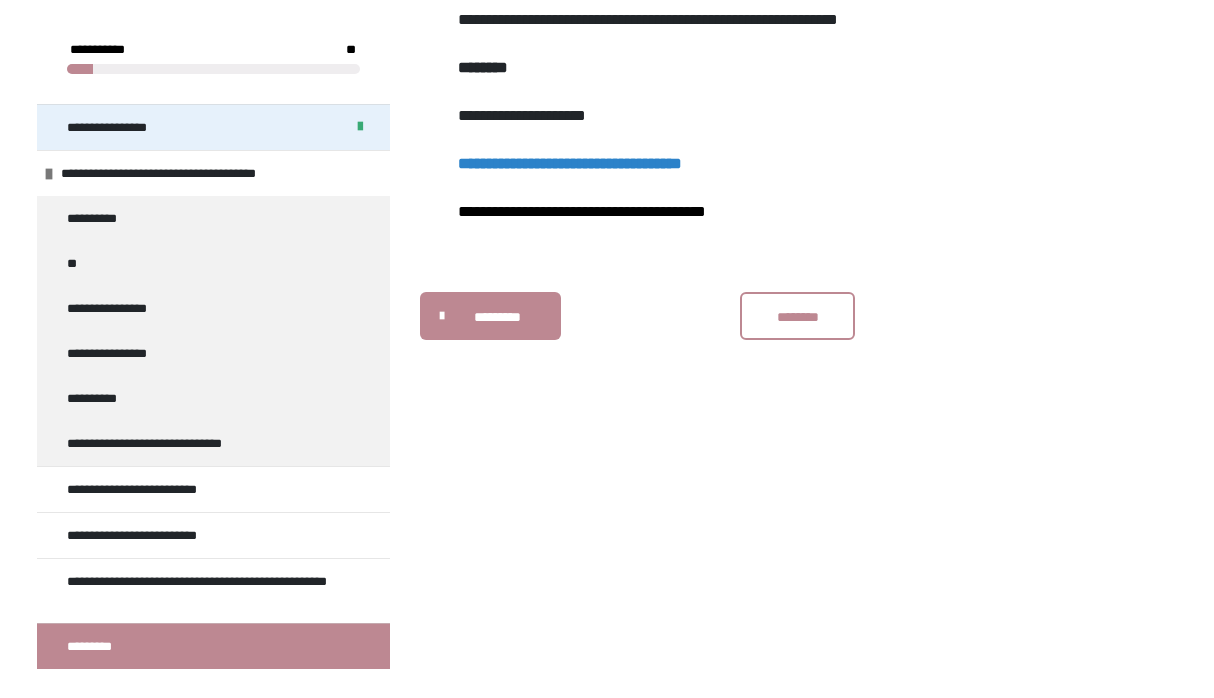 click on "**********" at bounding box center (124, 127) 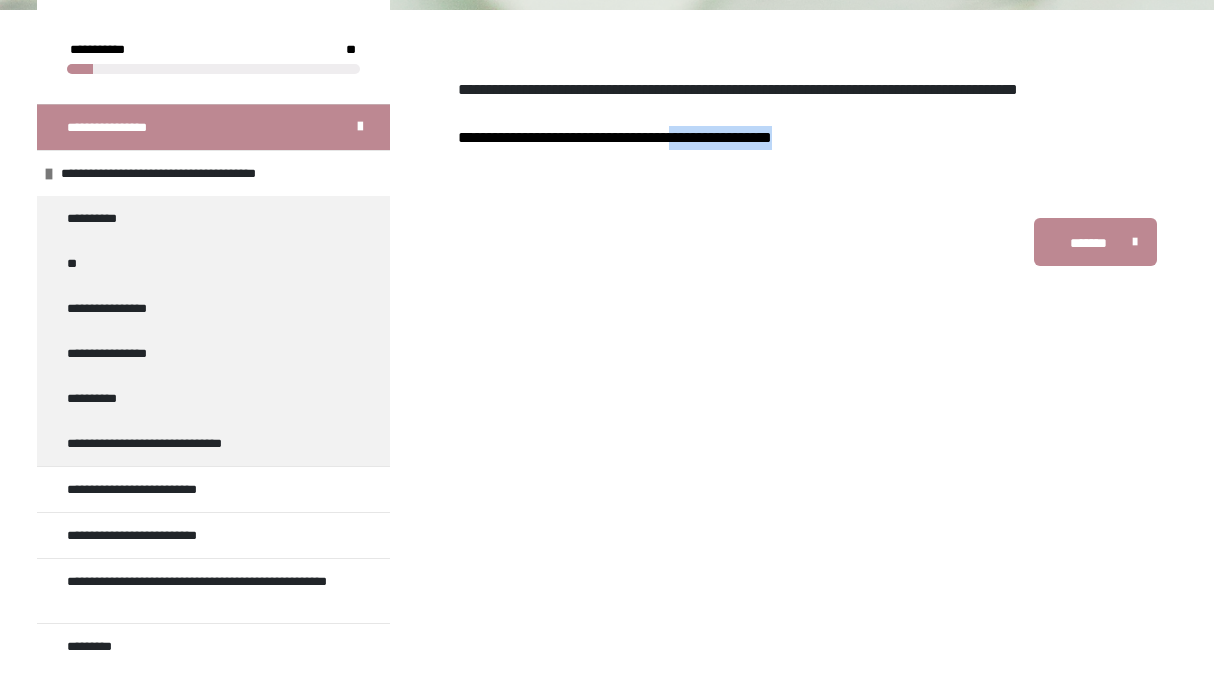 drag, startPoint x: 743, startPoint y: 163, endPoint x: 893, endPoint y: 174, distance: 150.40279 